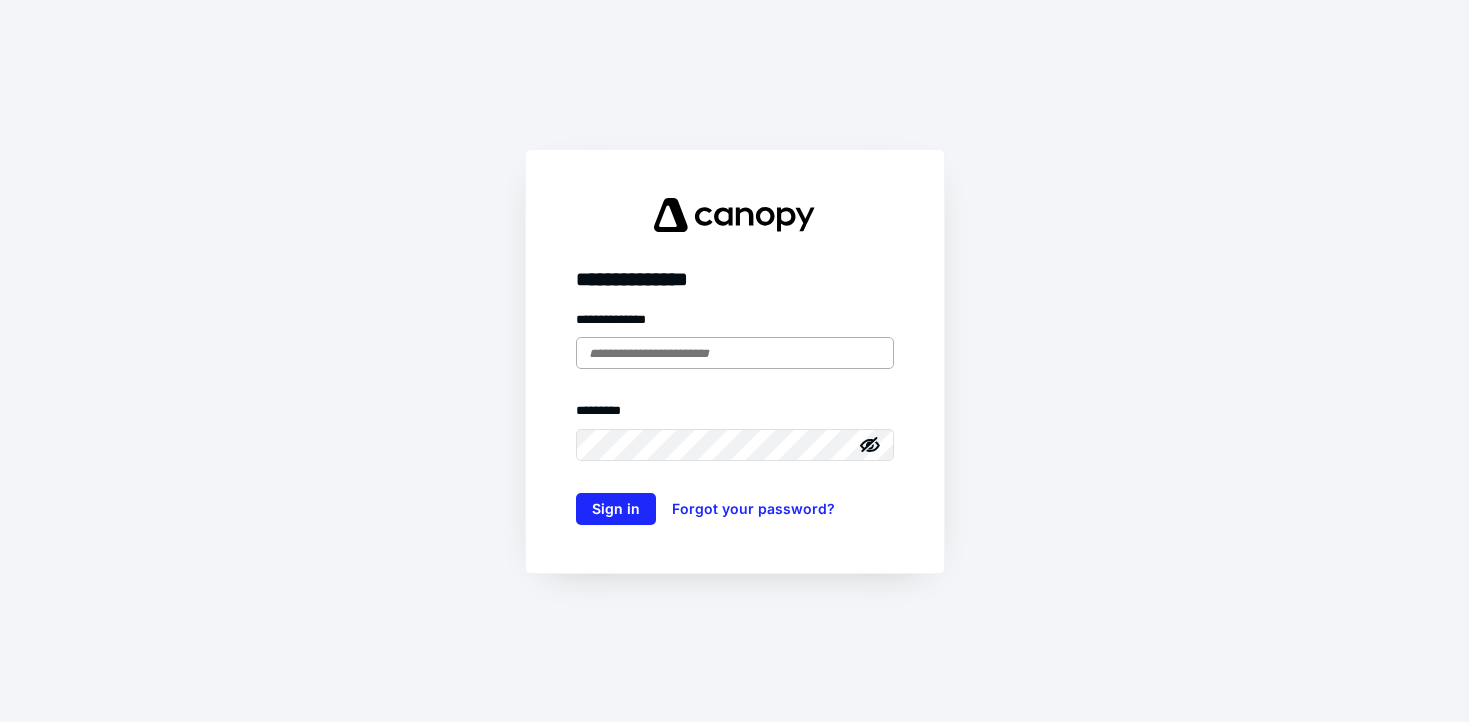 scroll, scrollTop: 0, scrollLeft: 0, axis: both 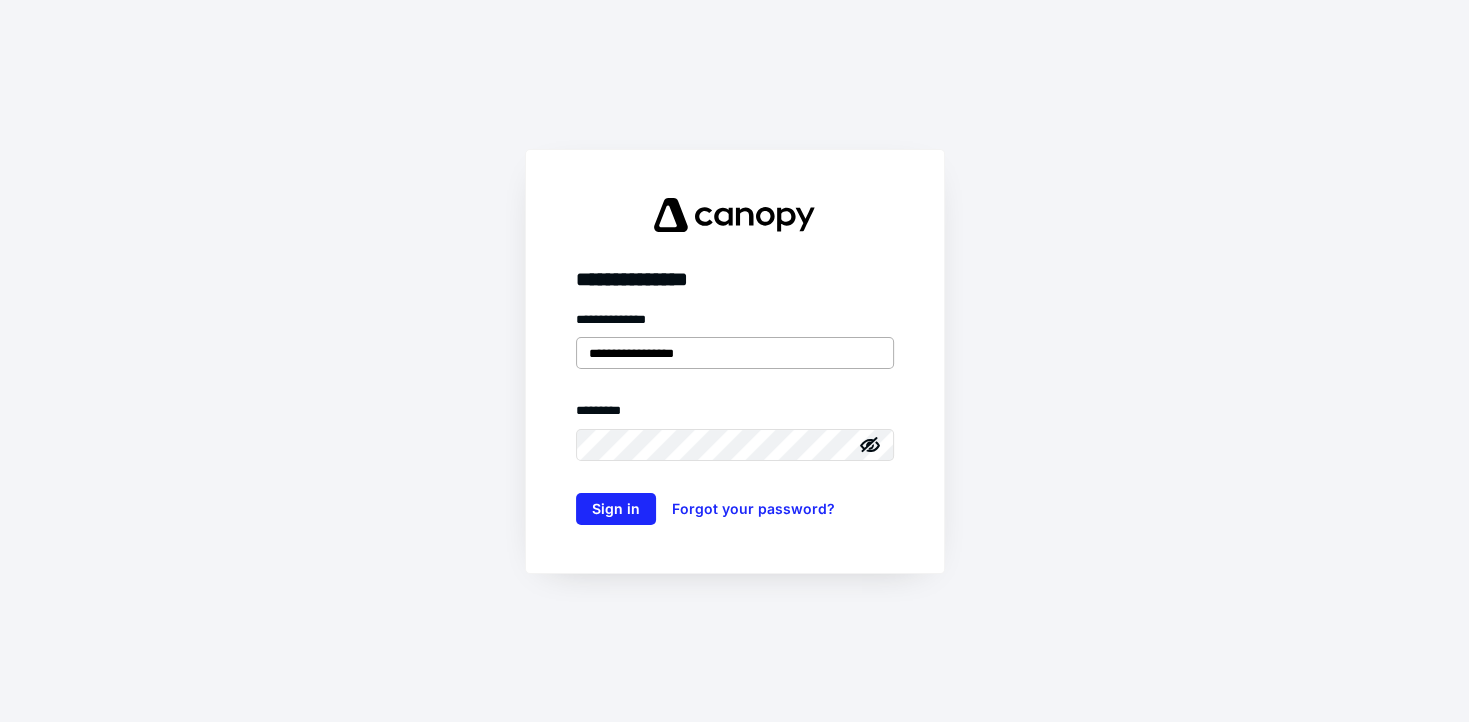type on "**********" 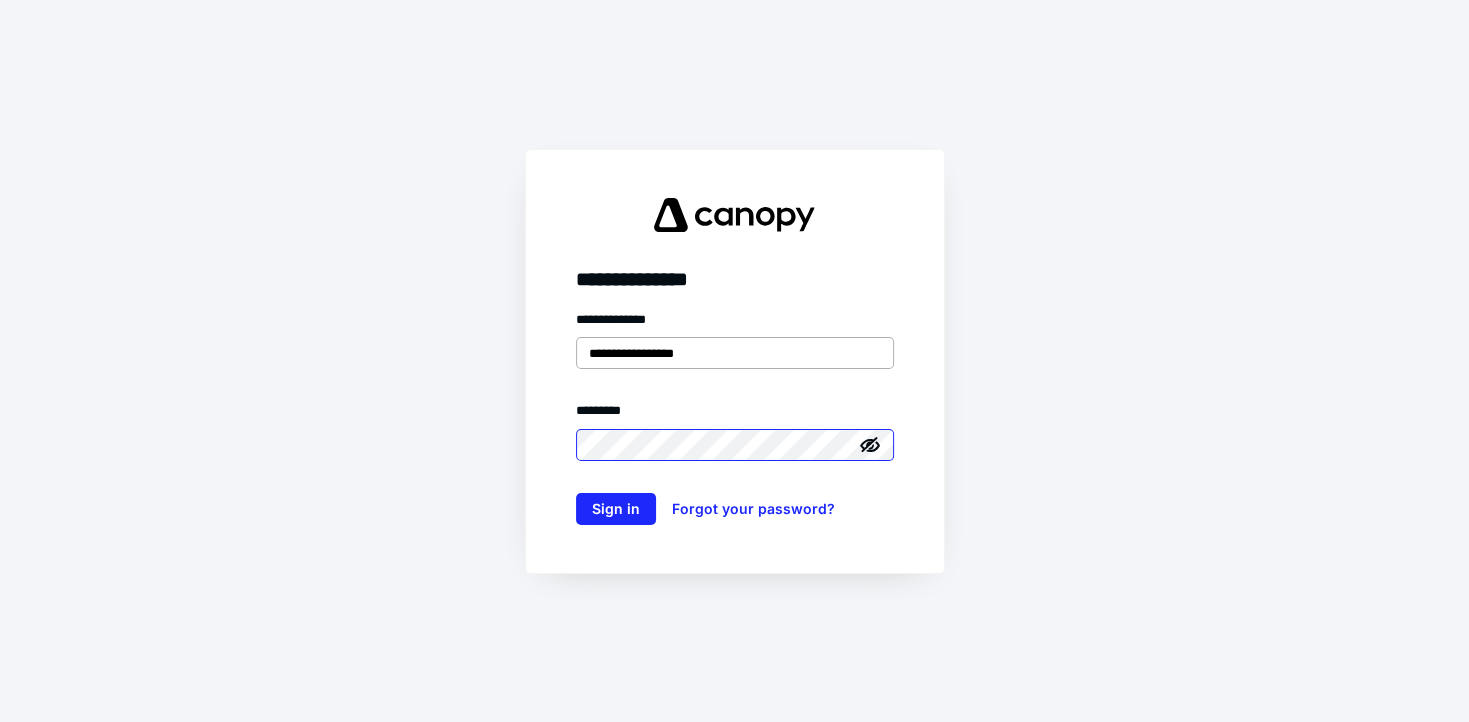 click on "Sign in" at bounding box center [616, 509] 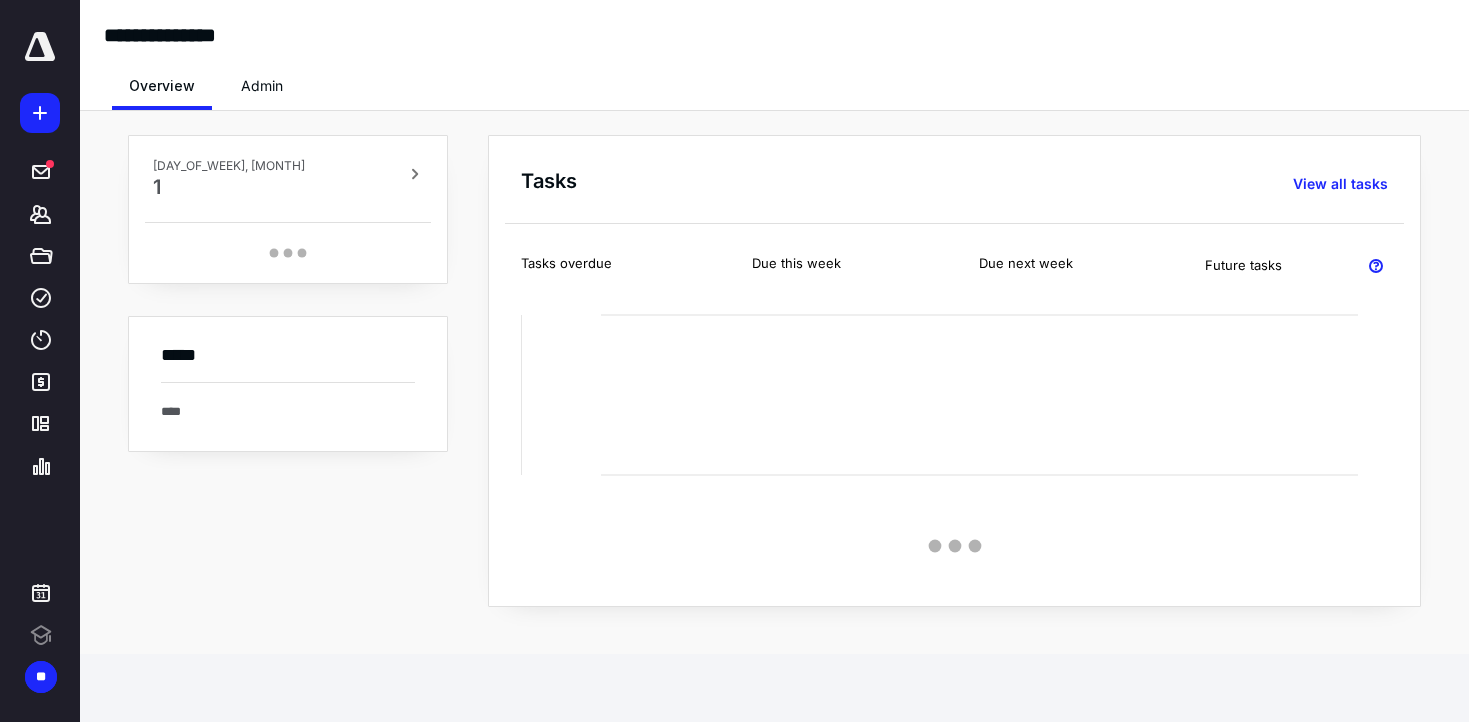 scroll, scrollTop: 0, scrollLeft: 0, axis: both 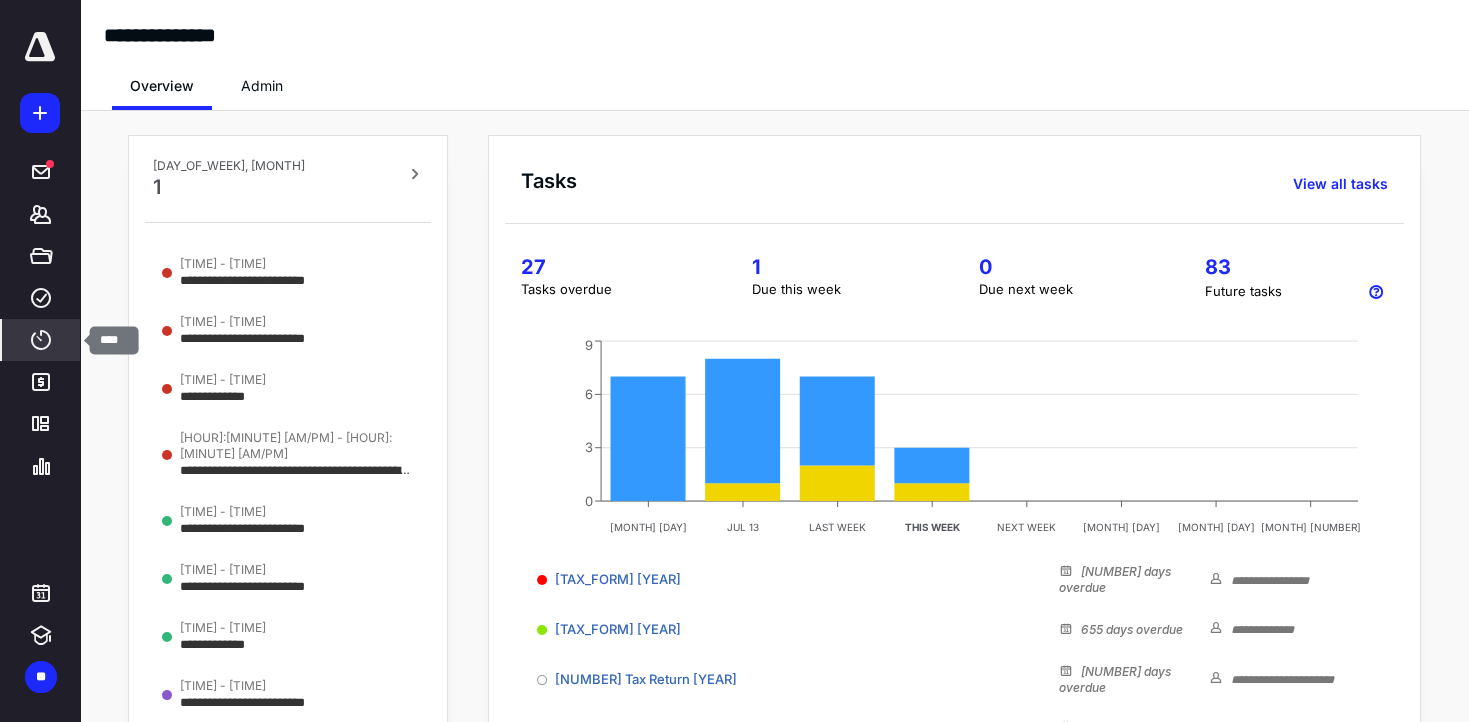 click 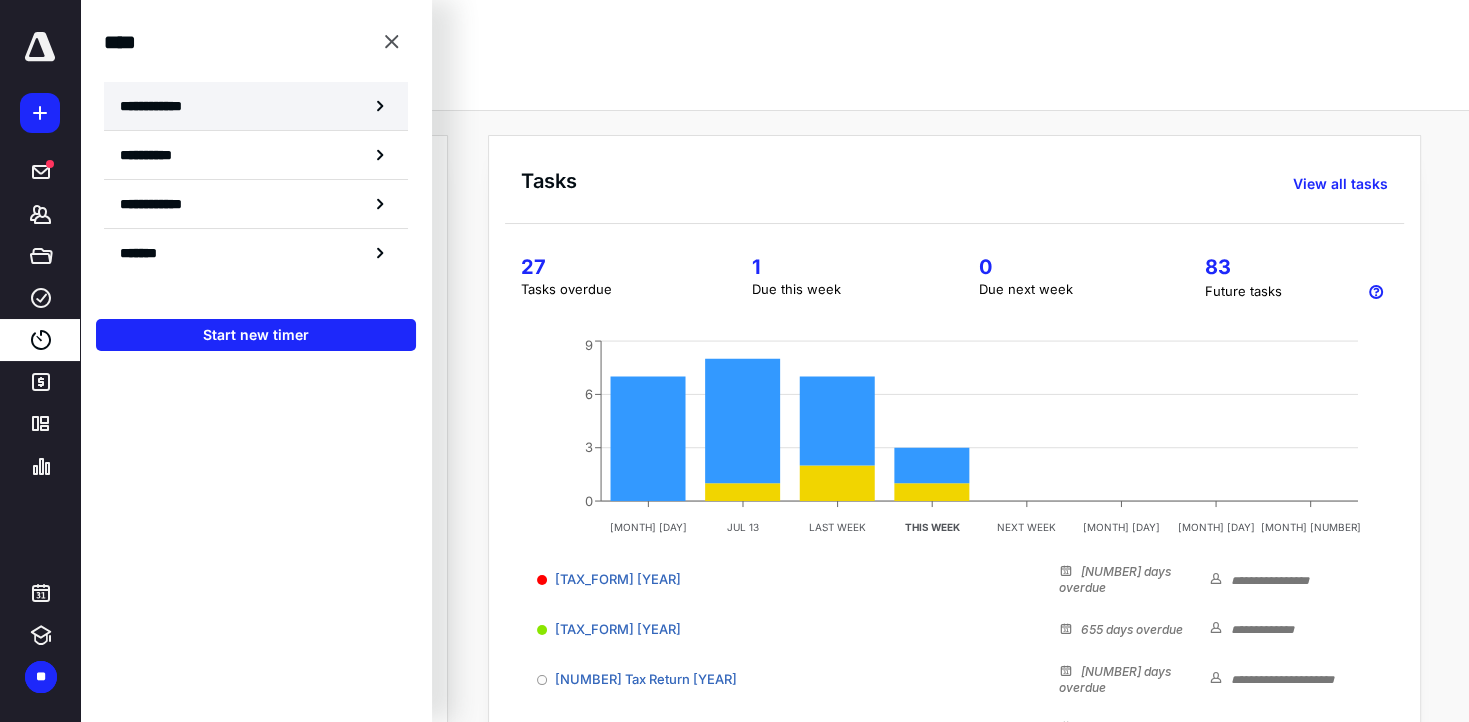 click on "**********" at bounding box center [256, 106] 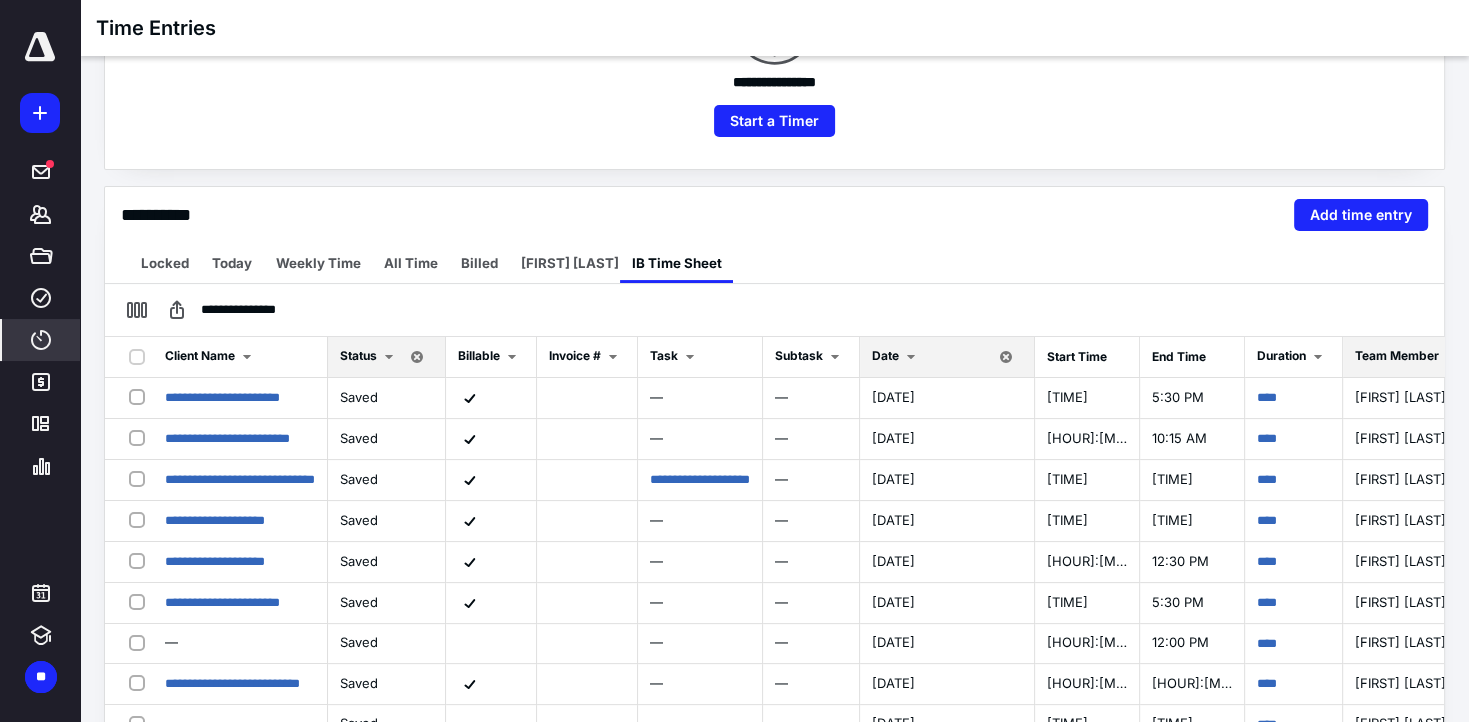 scroll, scrollTop: 422, scrollLeft: 0, axis: vertical 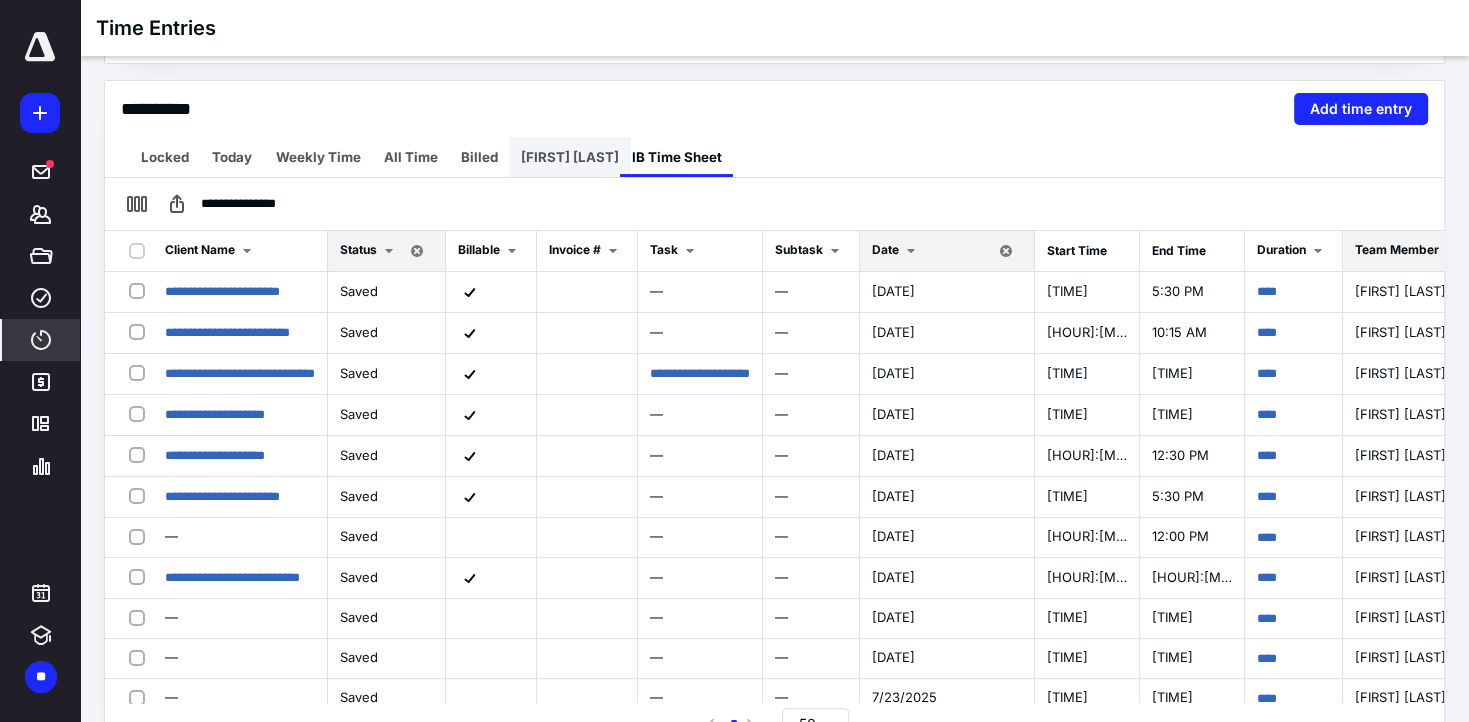 click on "[FIRST] [LAST]" at bounding box center [570, 157] 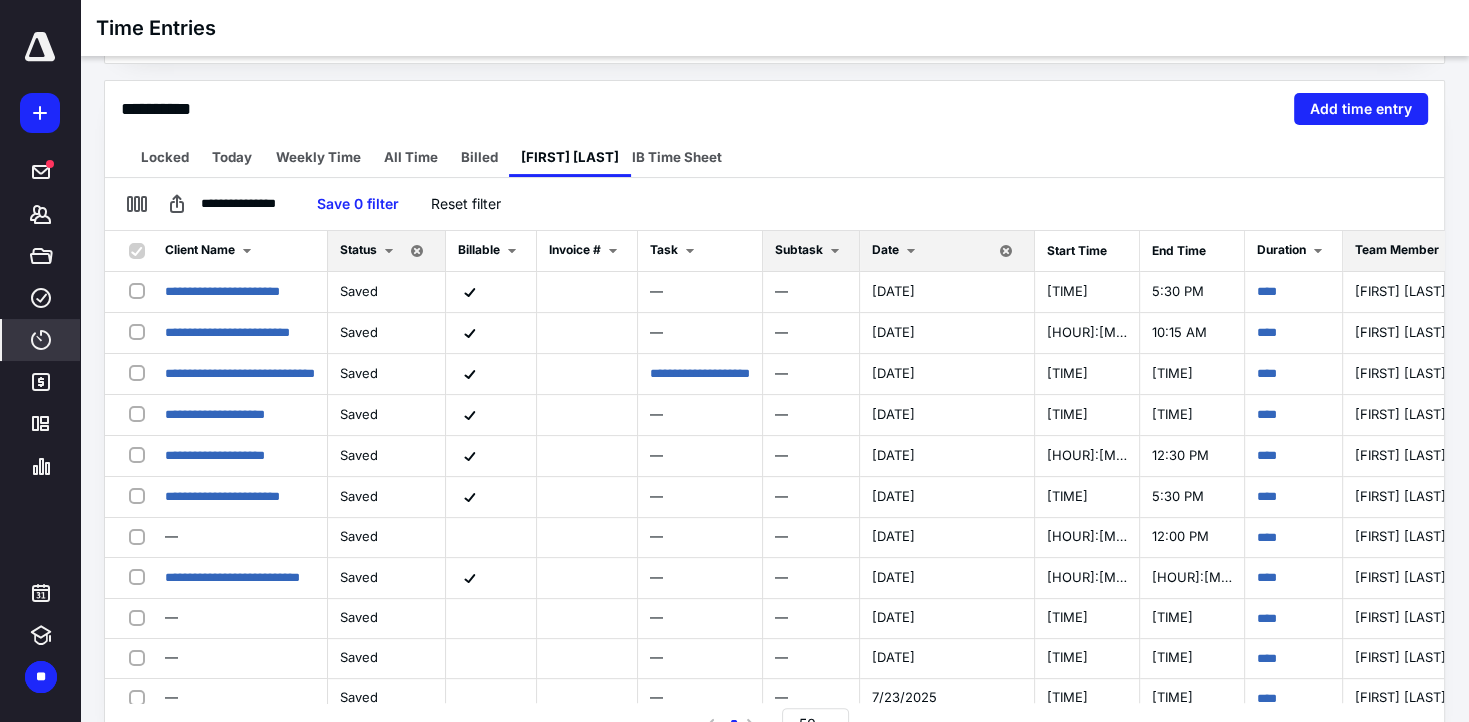 checkbox on "true" 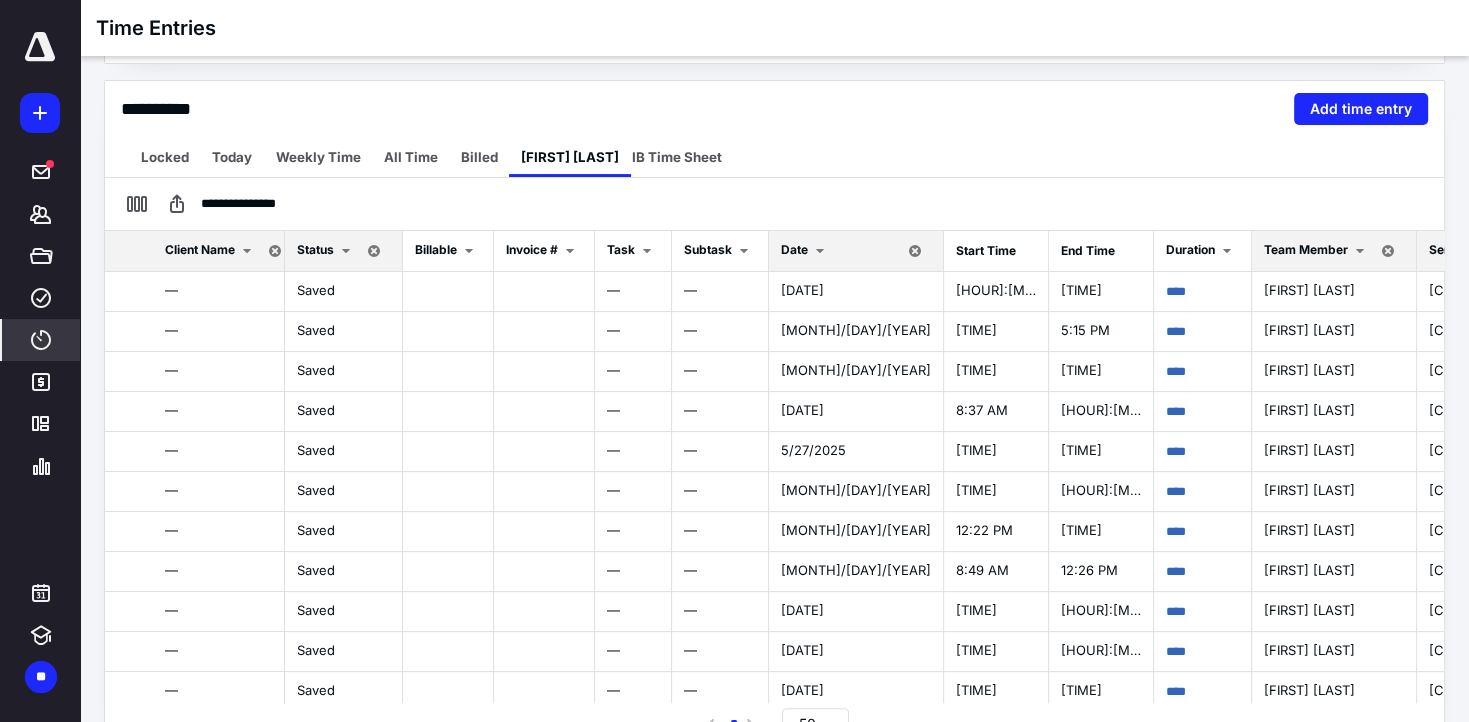 click on "Date" at bounding box center (794, 249) 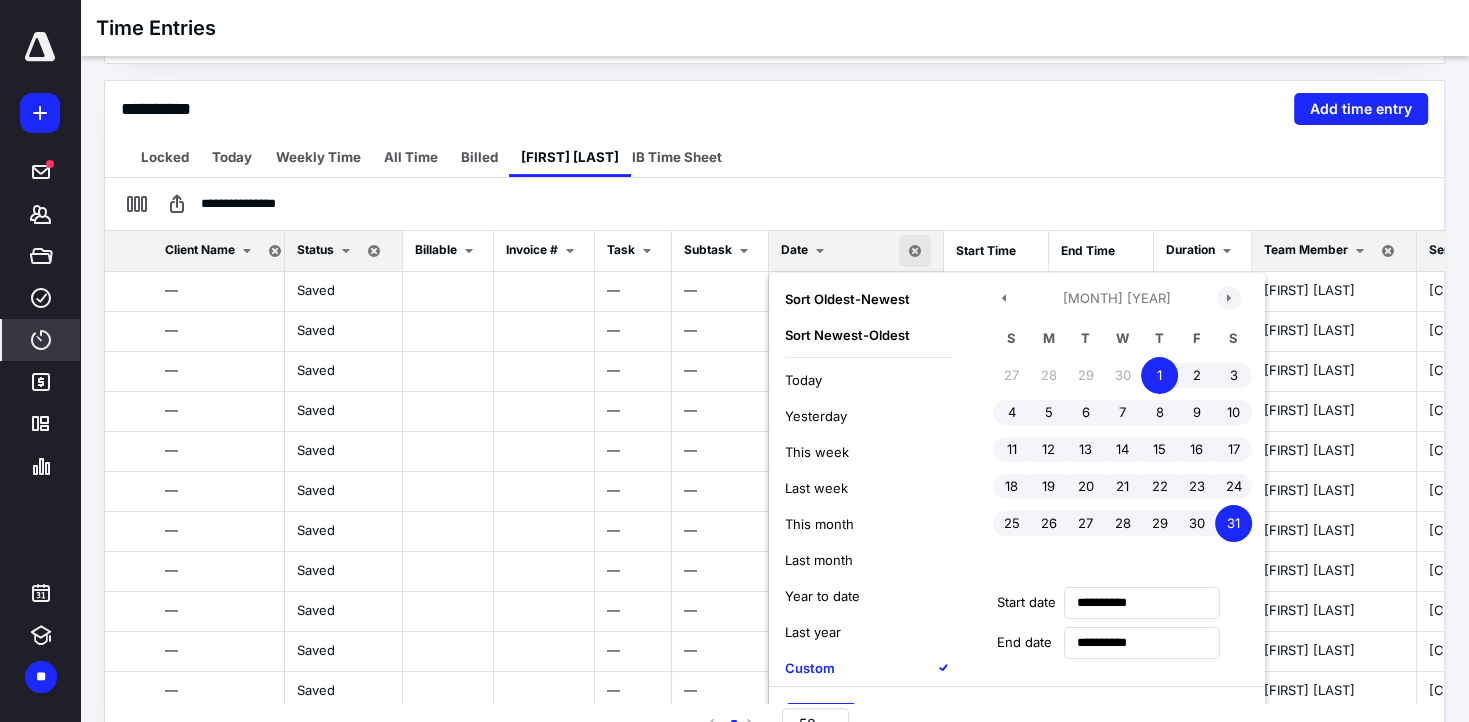 click at bounding box center [1229, 298] 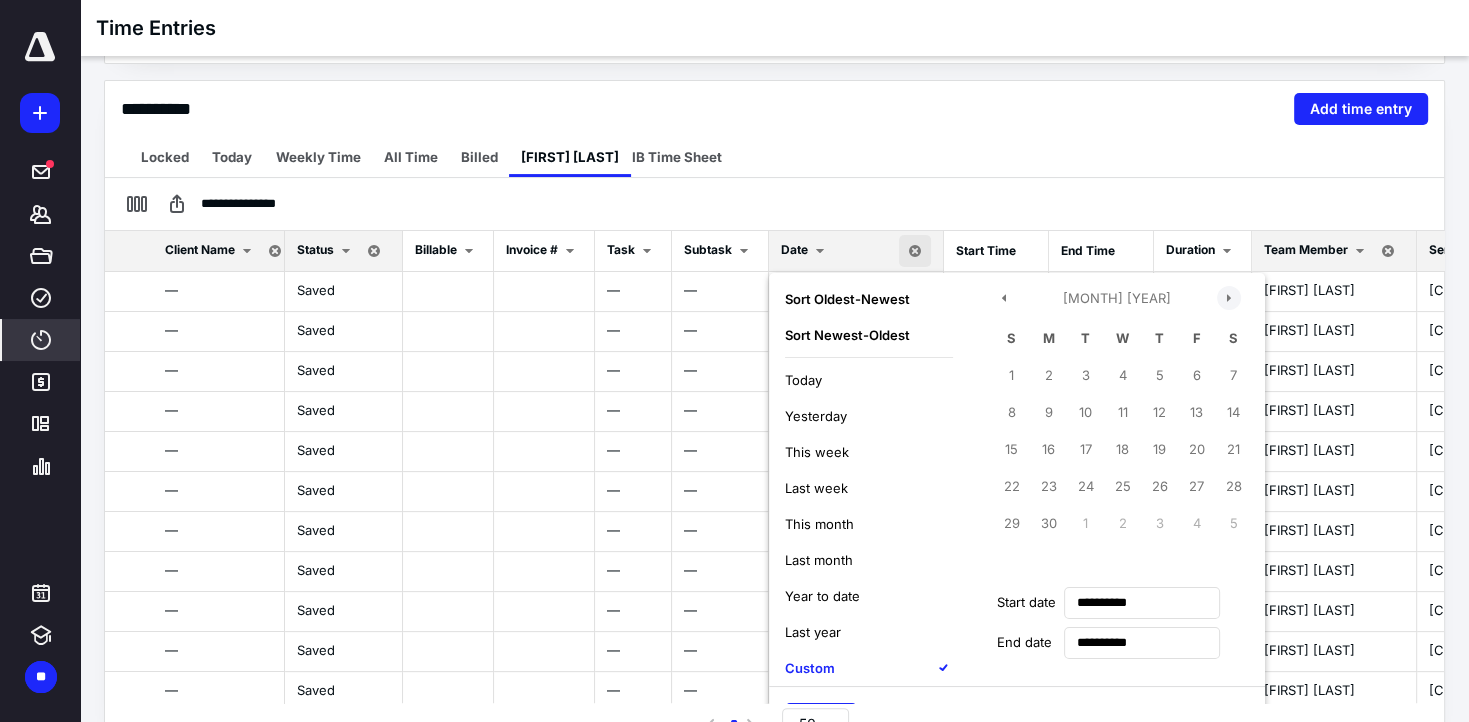 click at bounding box center [1229, 298] 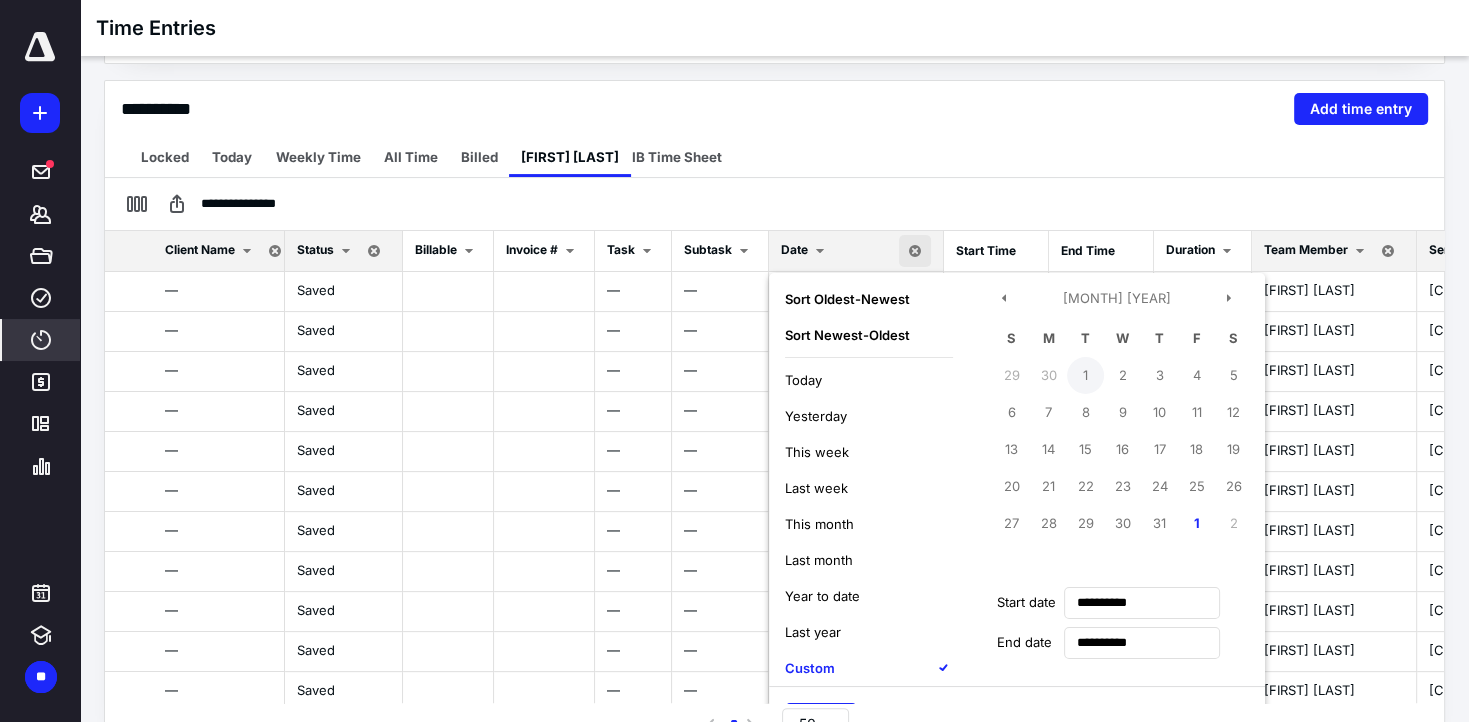 click on "1" at bounding box center (1085, 375) 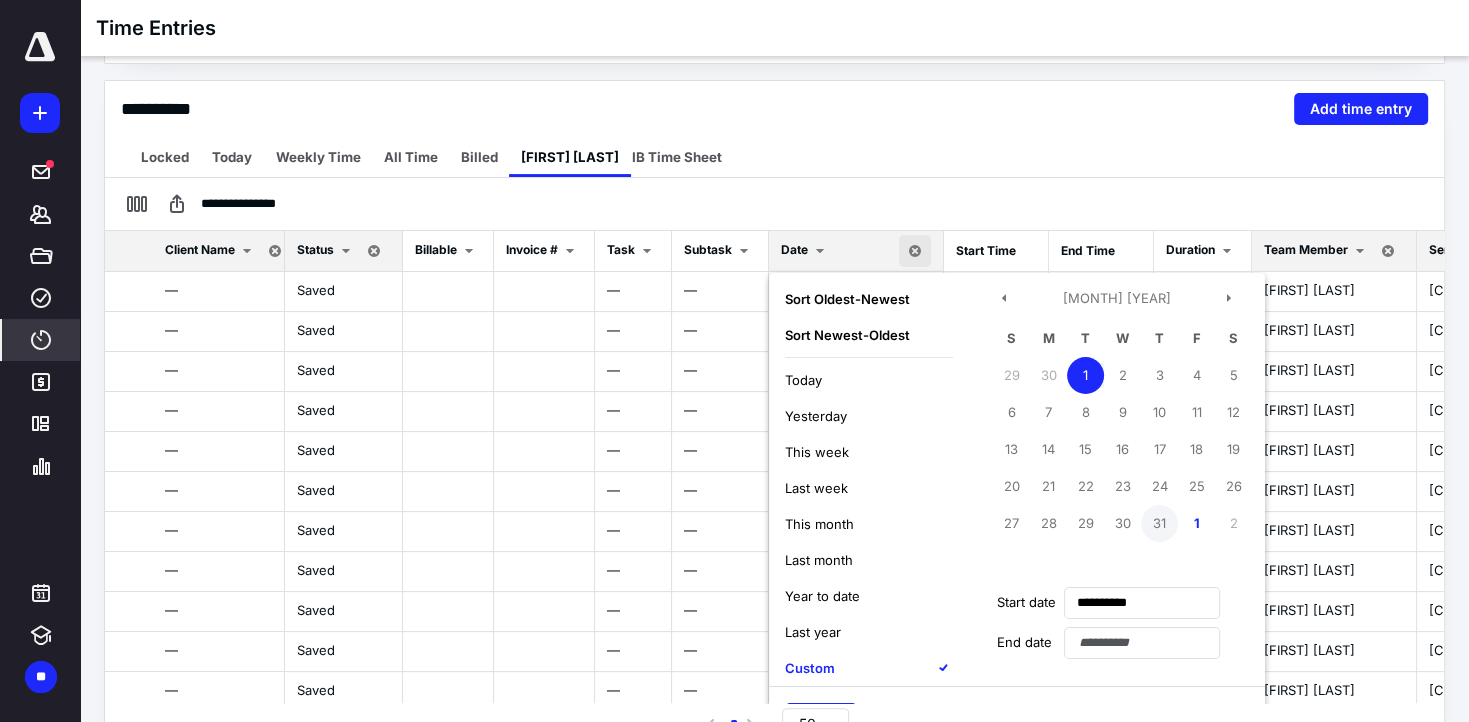 click on "31" at bounding box center [1159, 523] 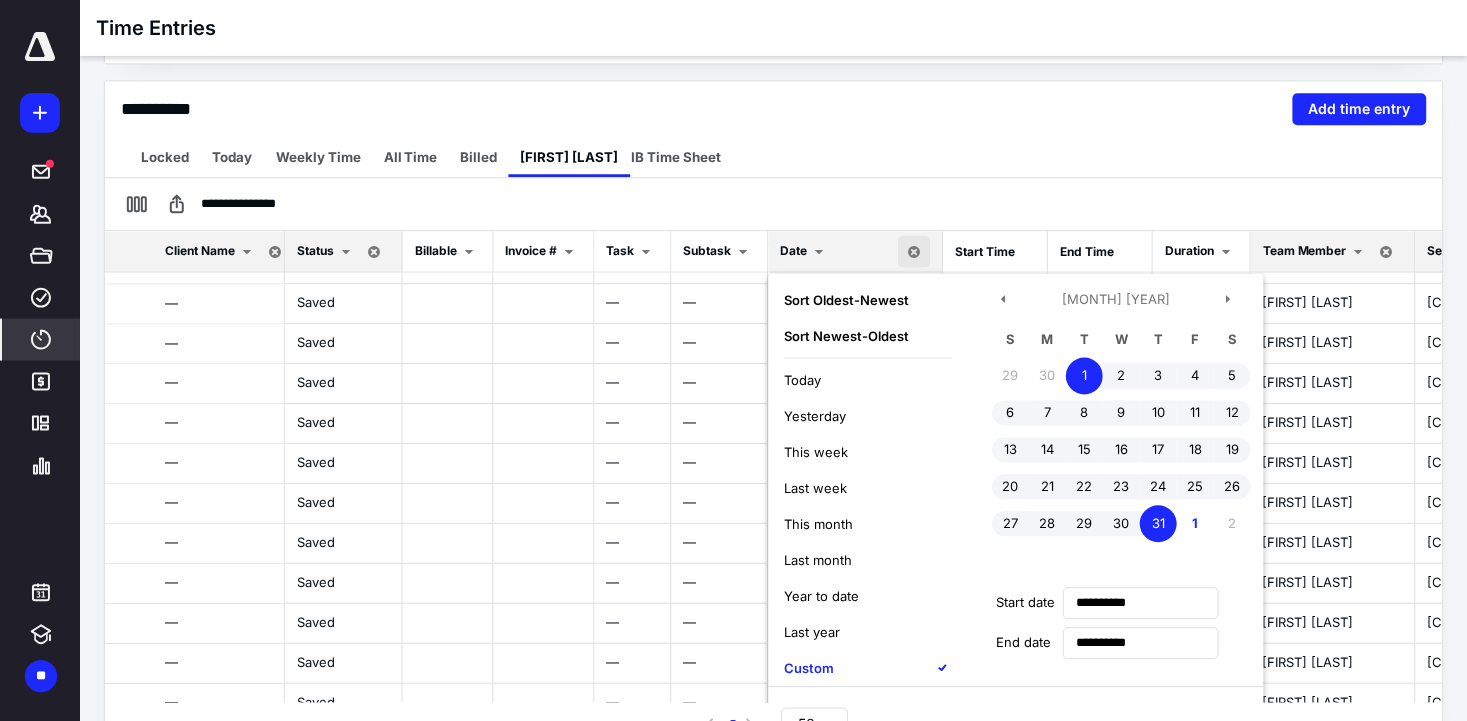 scroll, scrollTop: 288, scrollLeft: 0, axis: vertical 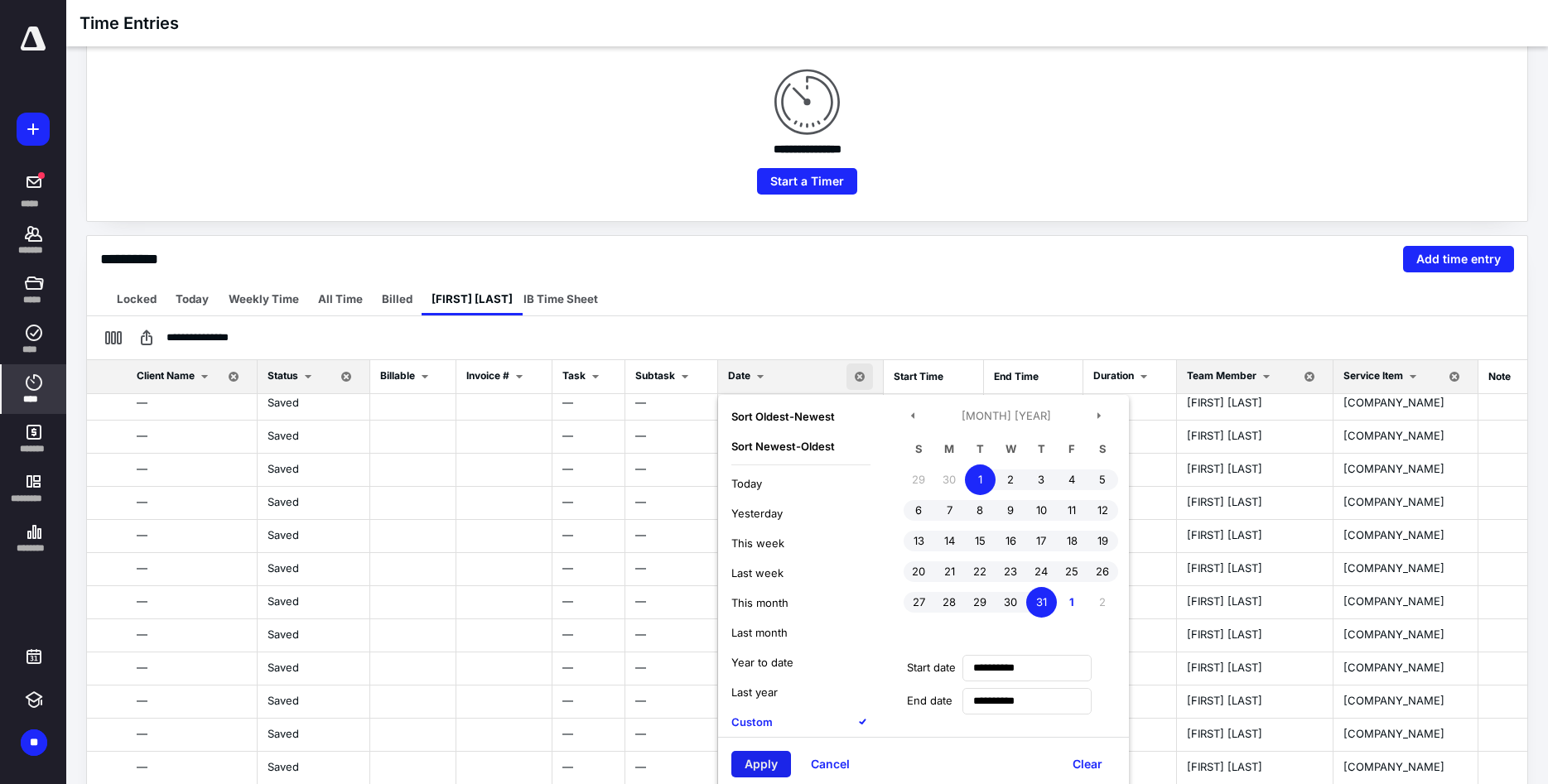 click on "Apply" at bounding box center (761, 764) 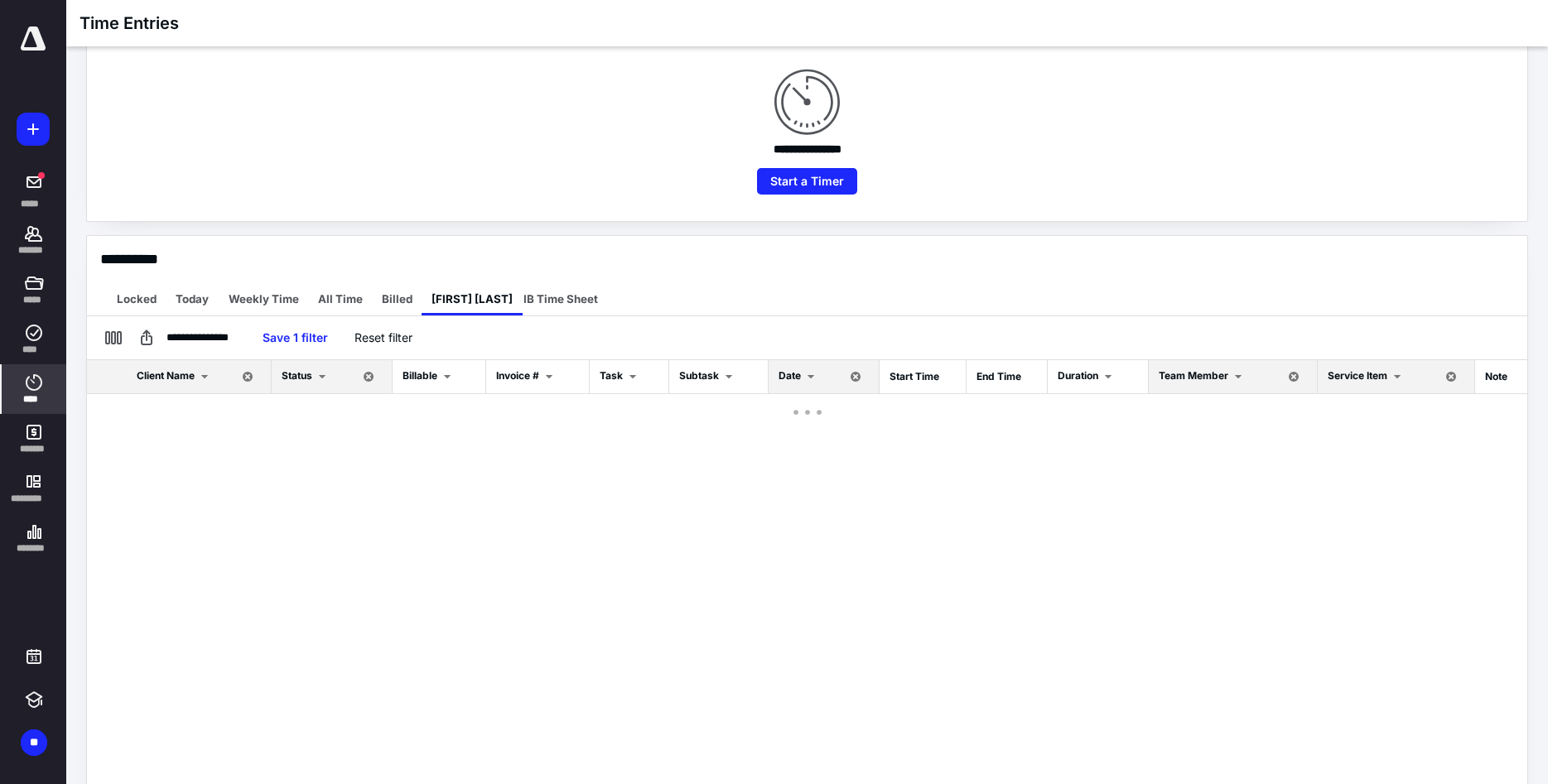 scroll, scrollTop: 0, scrollLeft: 0, axis: both 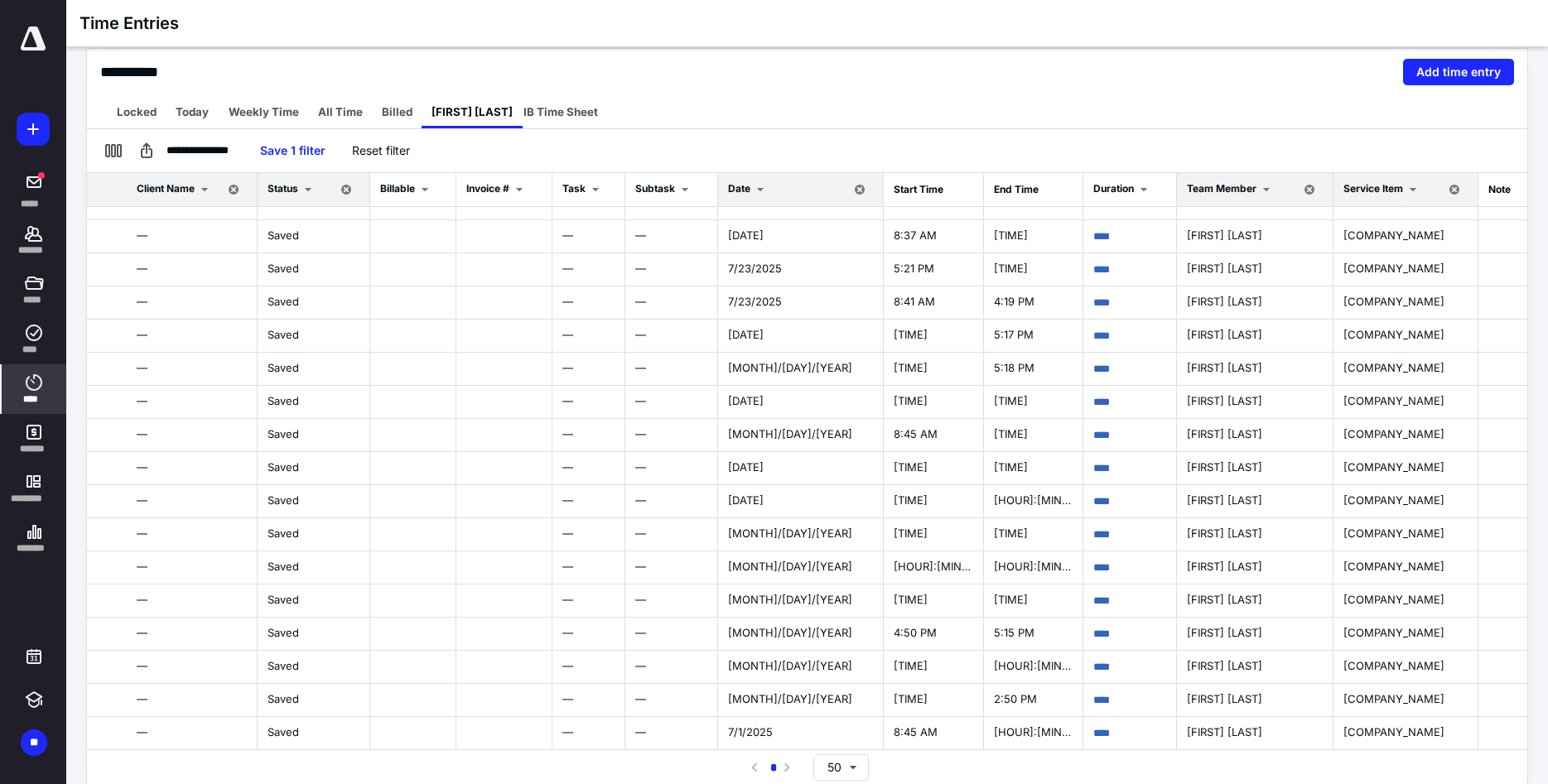click 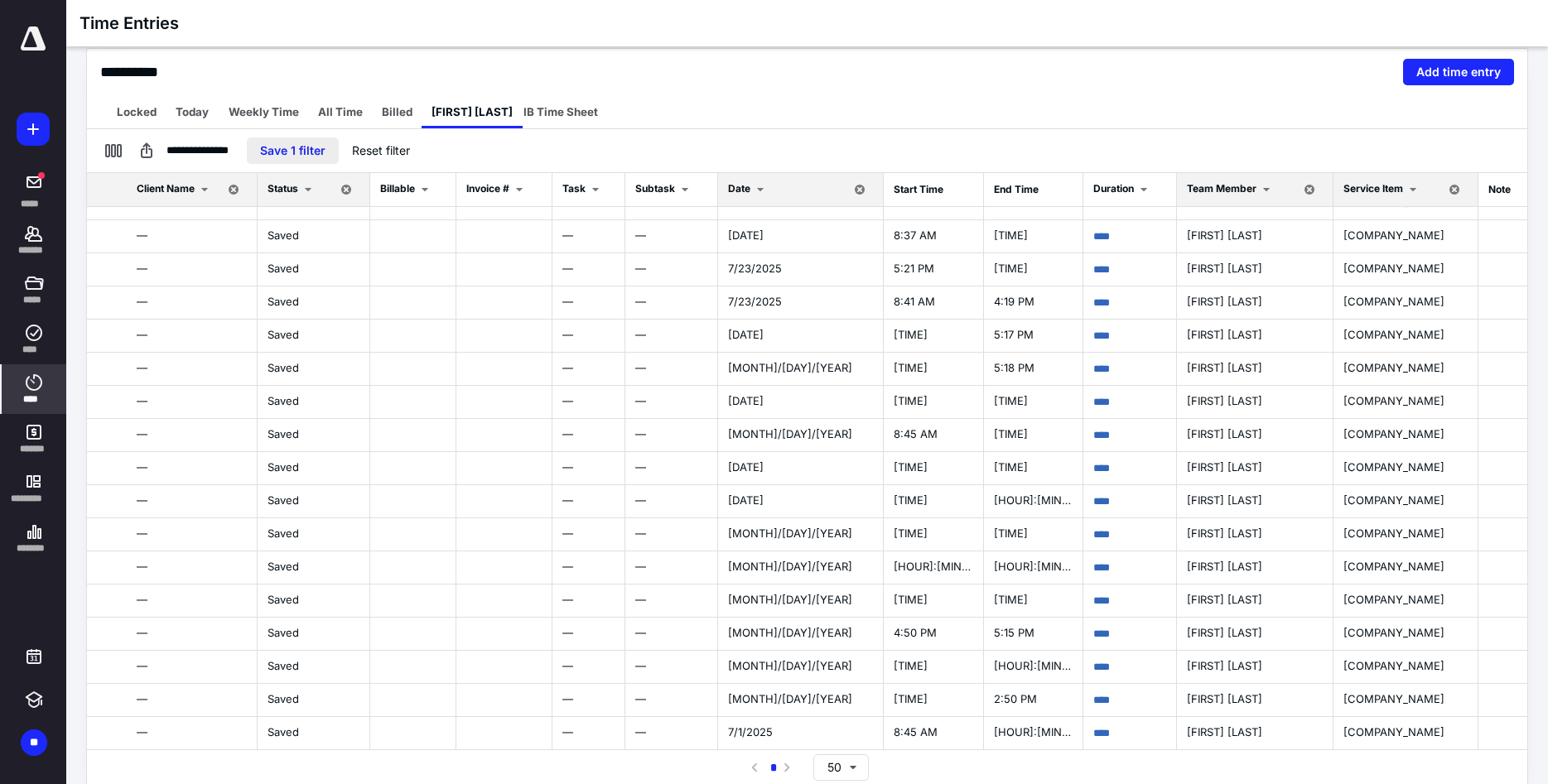 click on "Save 1 filter" at bounding box center (292, 151) 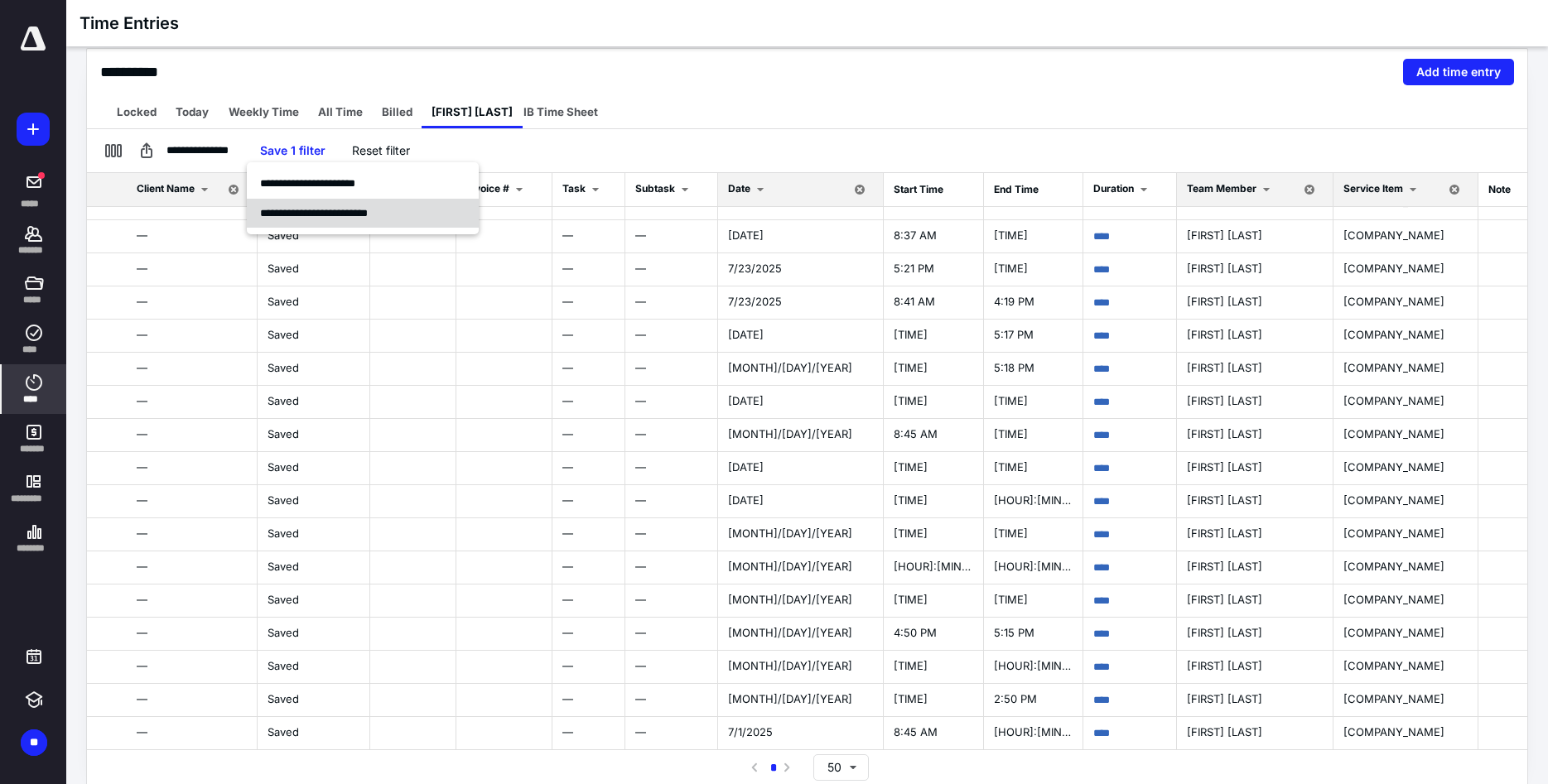 click on "**********" at bounding box center (314, 213) 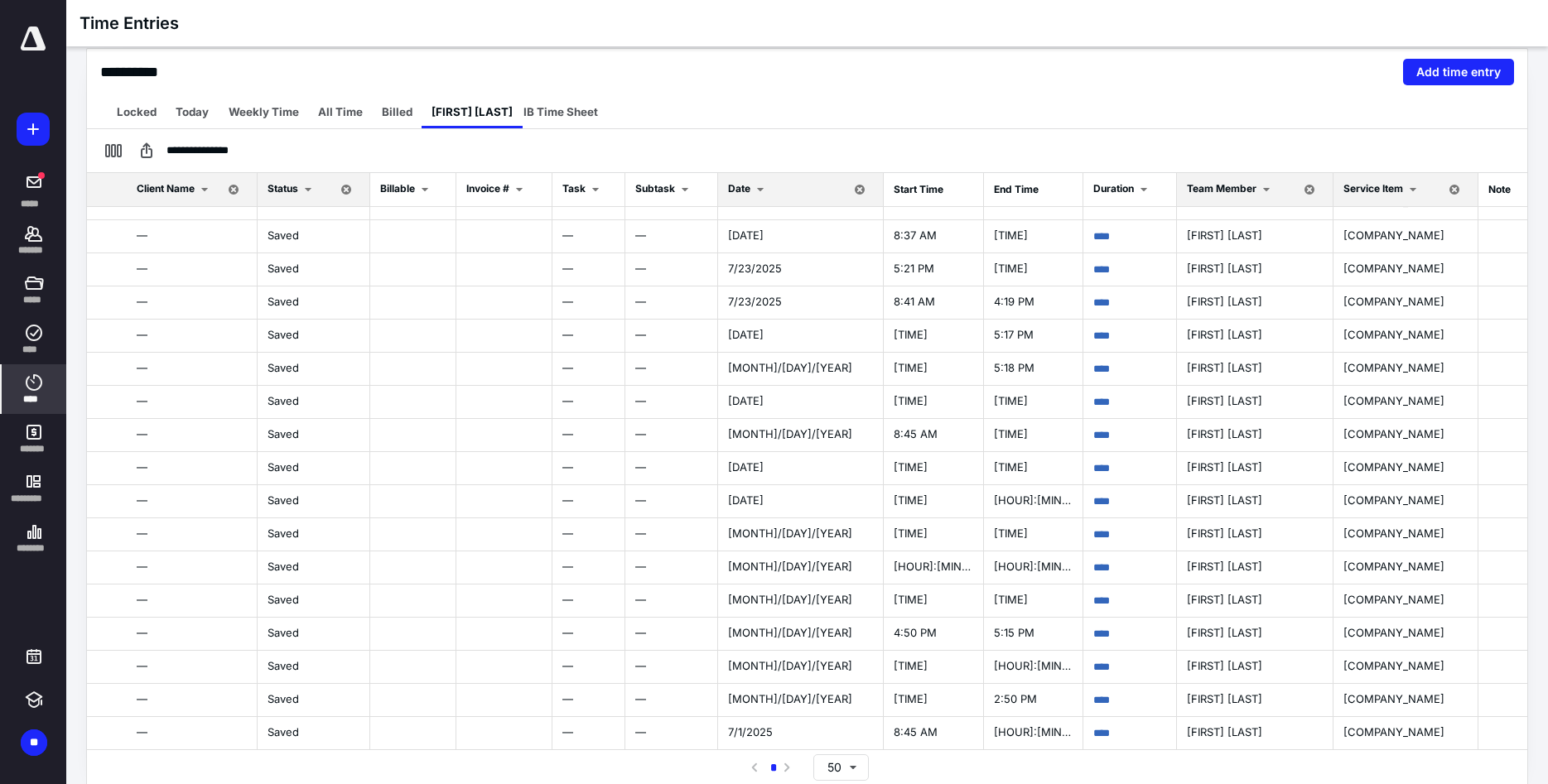 scroll, scrollTop: 0, scrollLeft: 0, axis: both 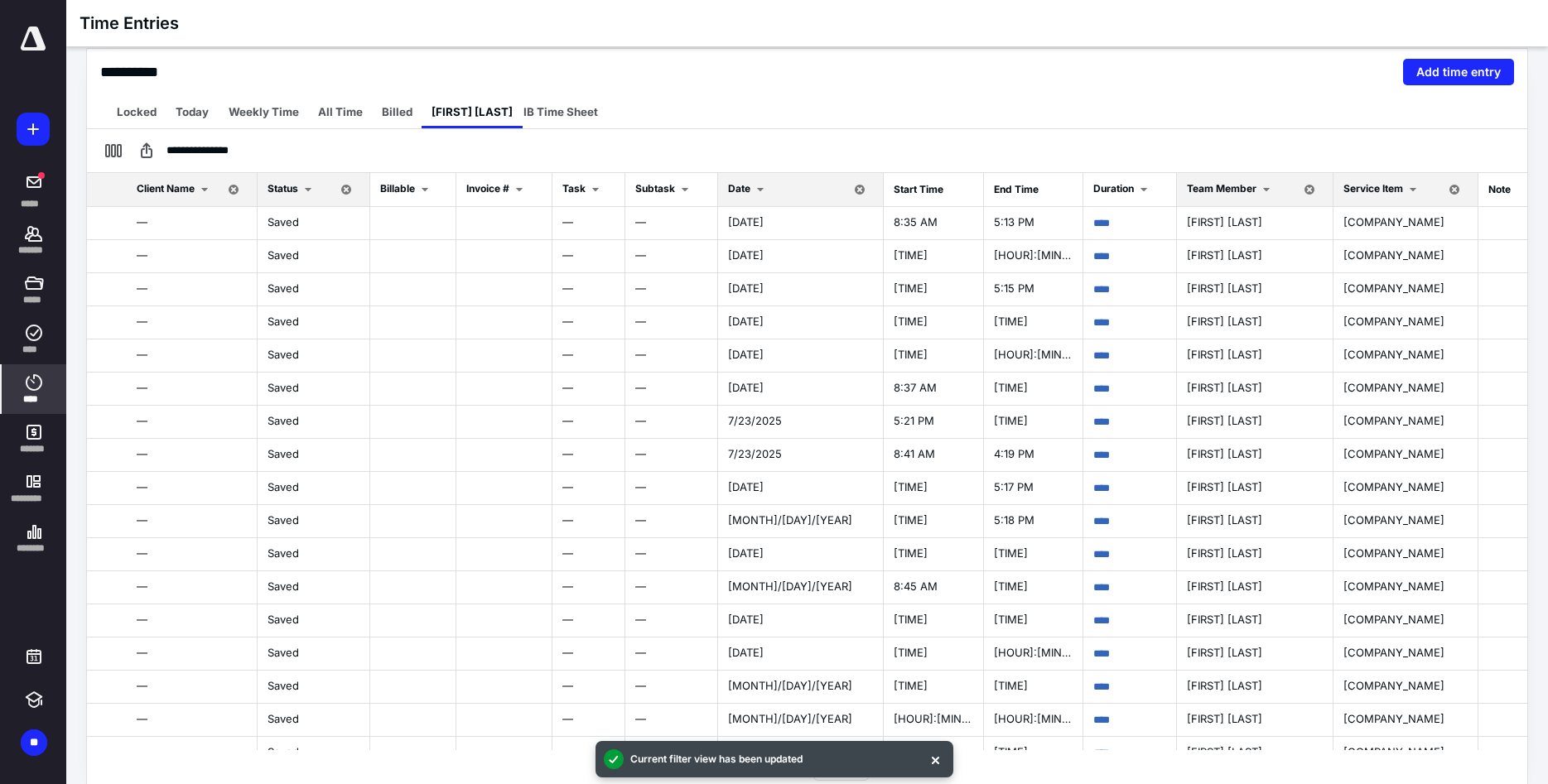 click 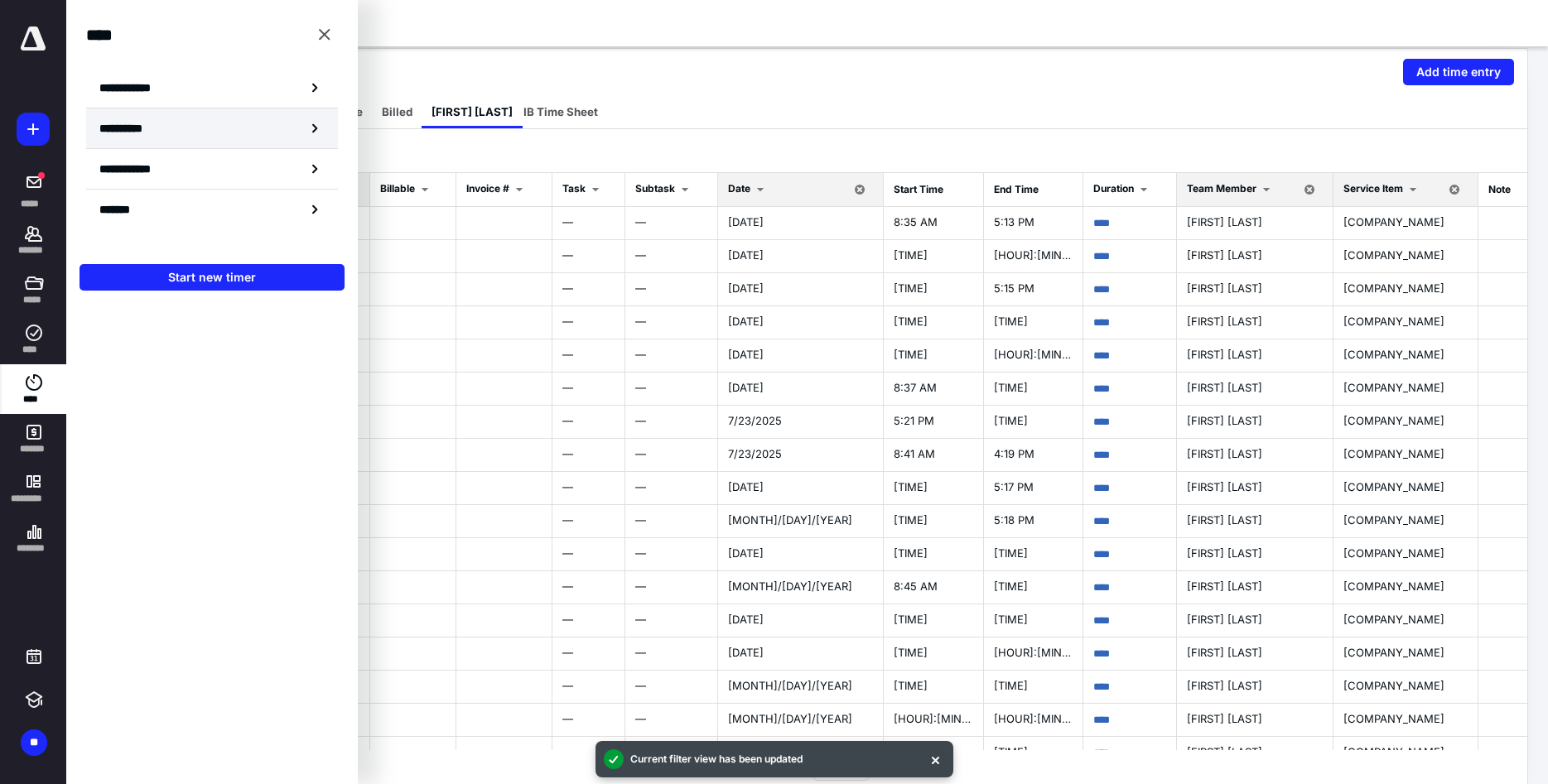 click on "**********" at bounding box center [131, 128] 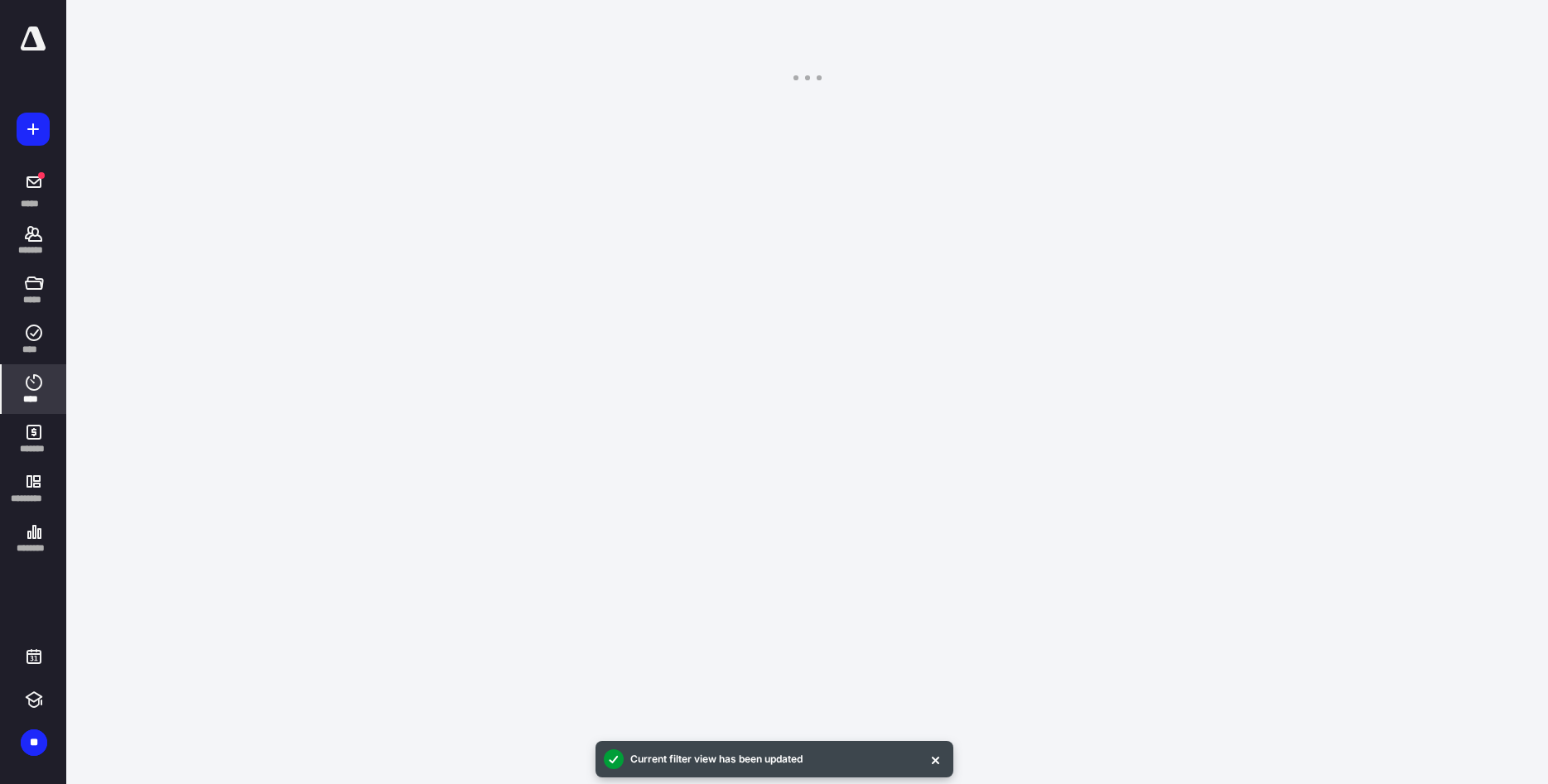 scroll, scrollTop: 0, scrollLeft: 0, axis: both 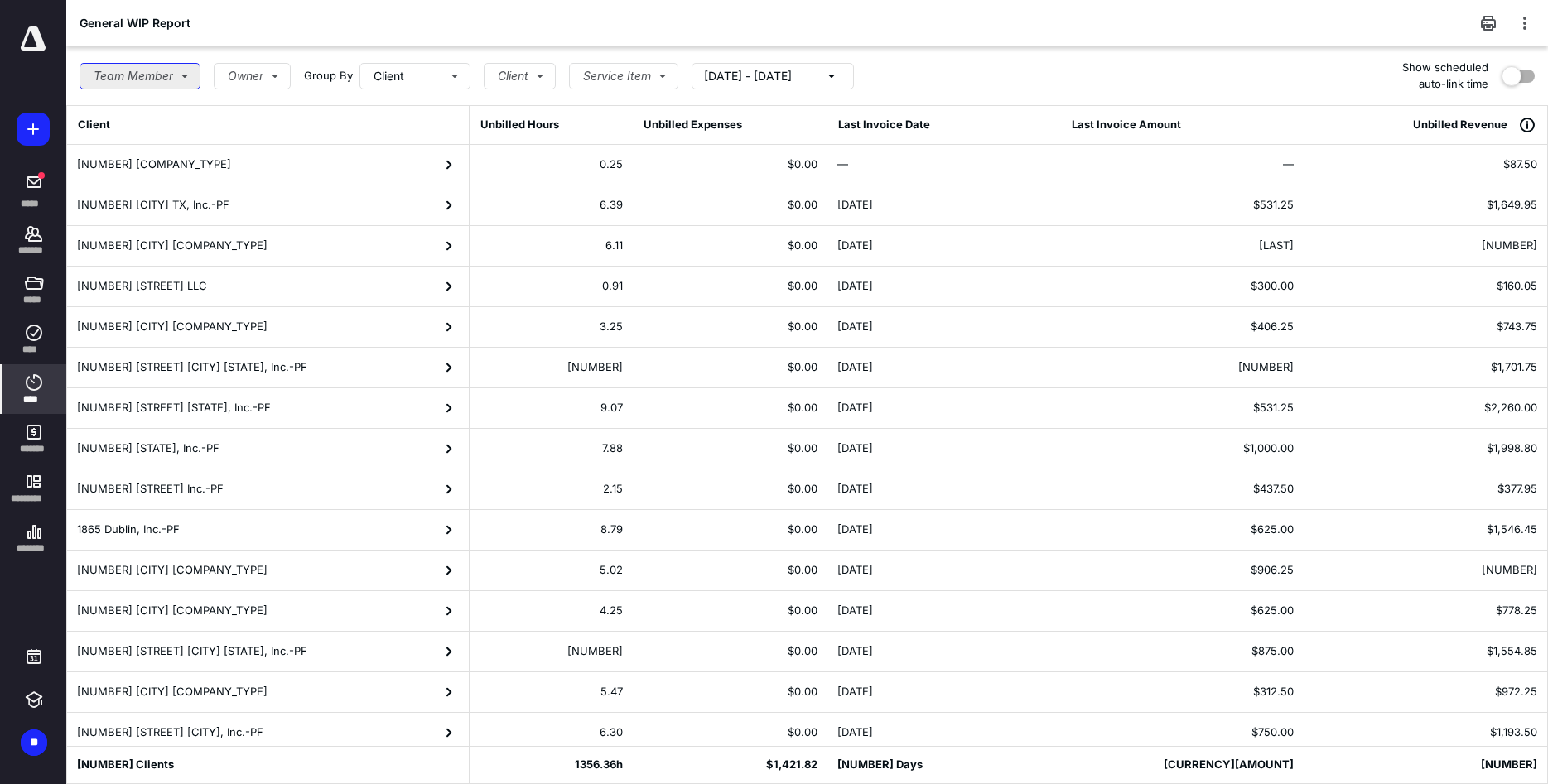 click on "Team Member" at bounding box center [140, 76] 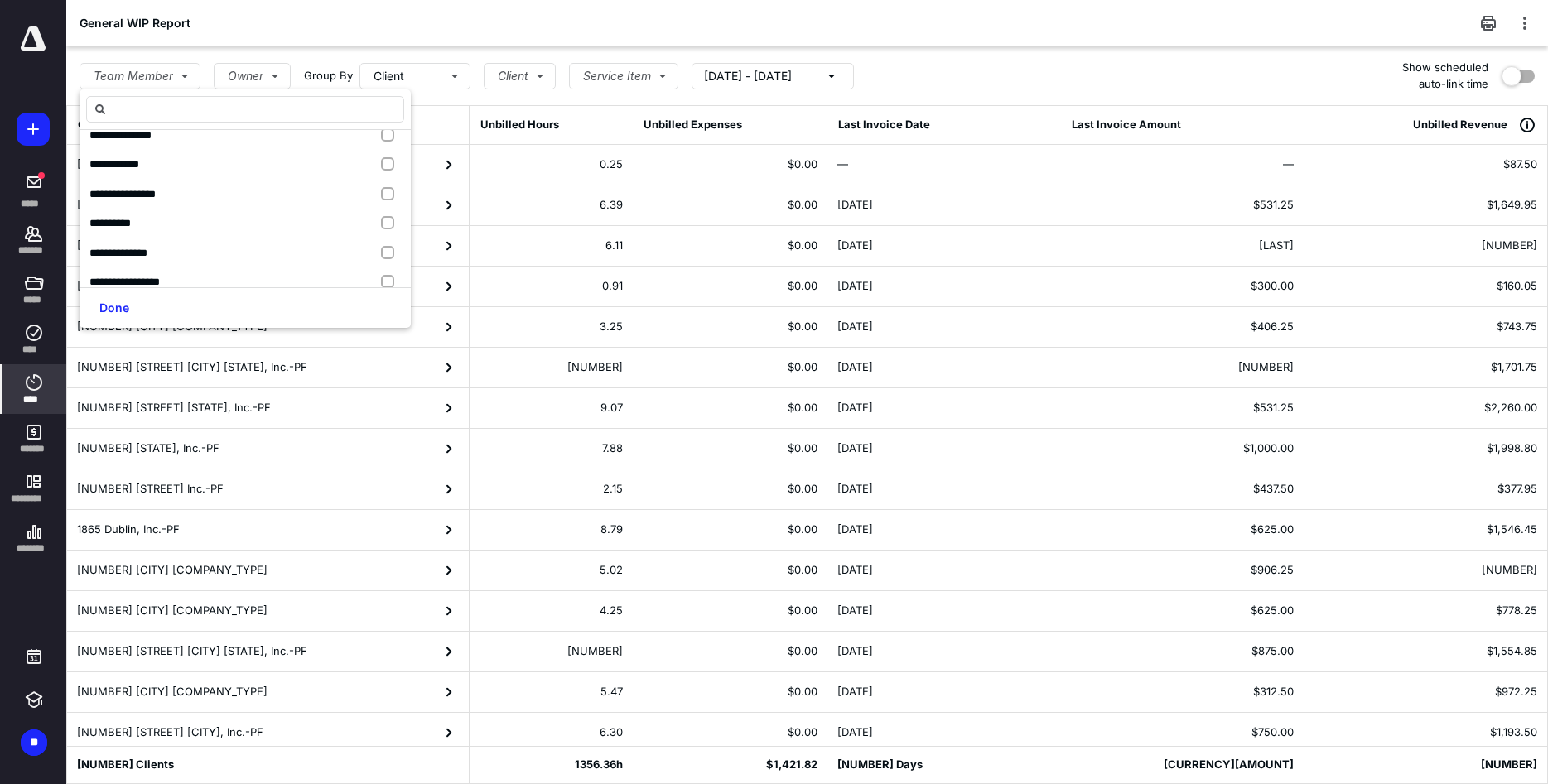 scroll, scrollTop: 636, scrollLeft: 0, axis: vertical 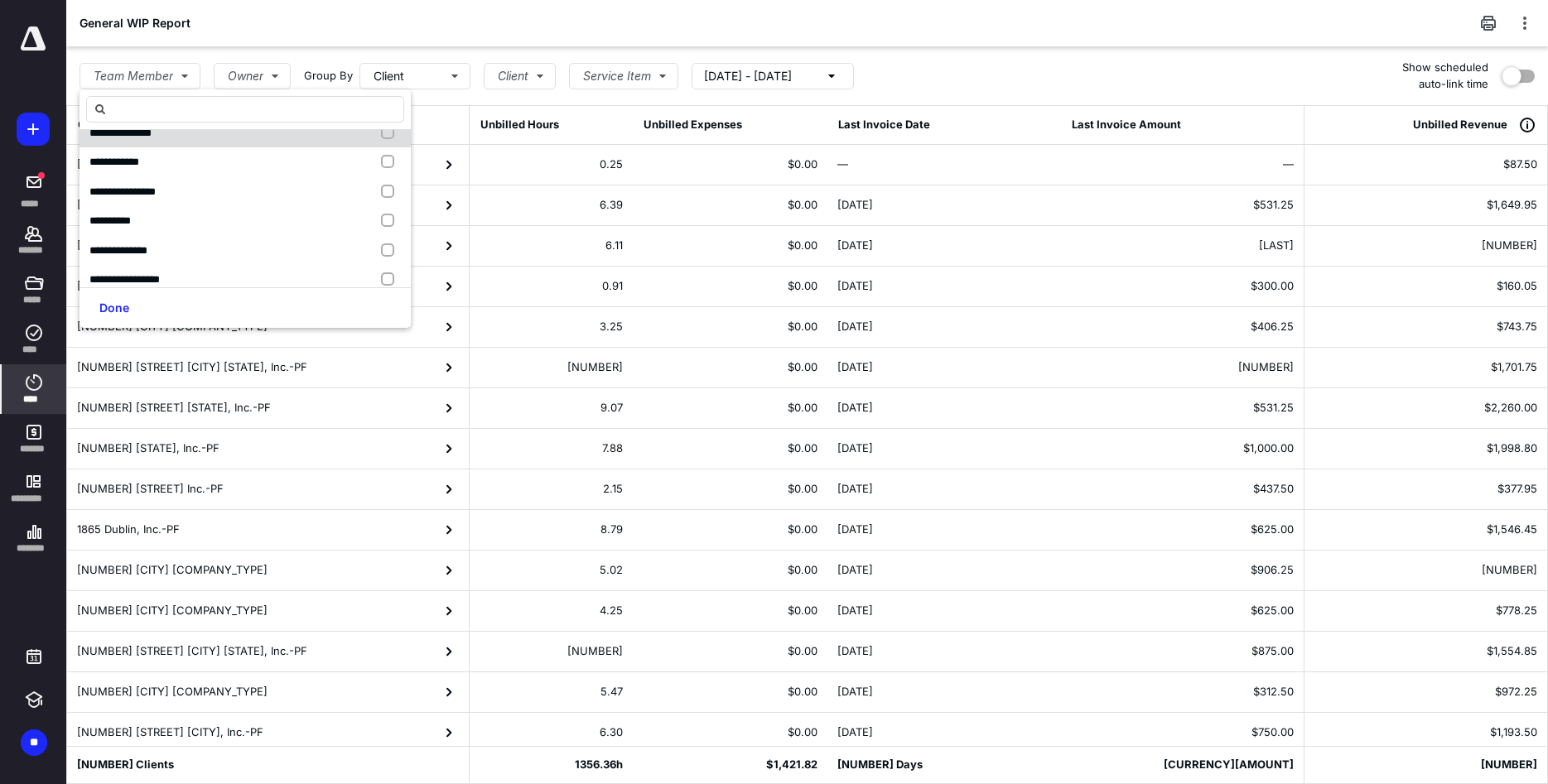 click at bounding box center [391, 133] 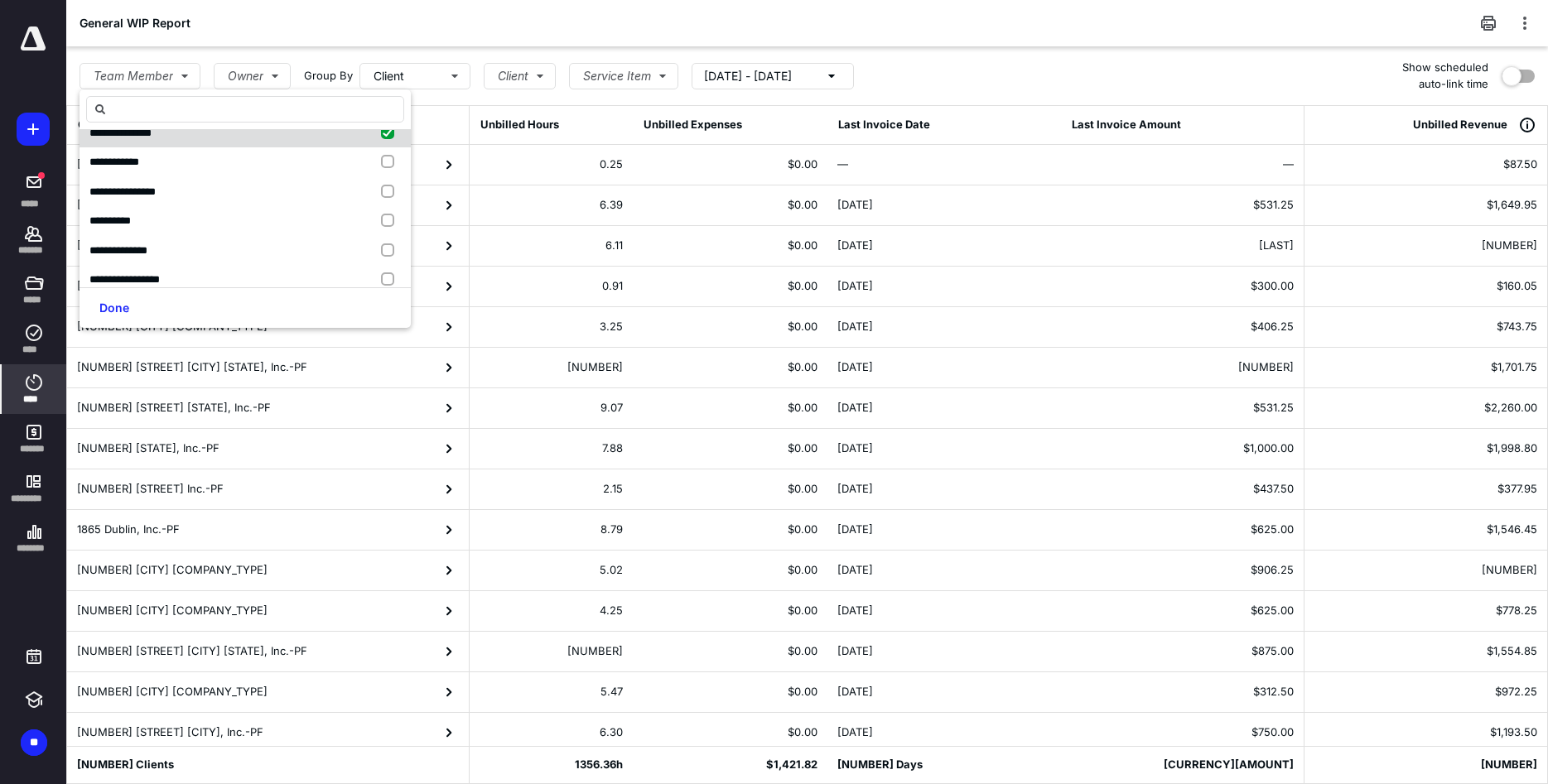 checkbox on "true" 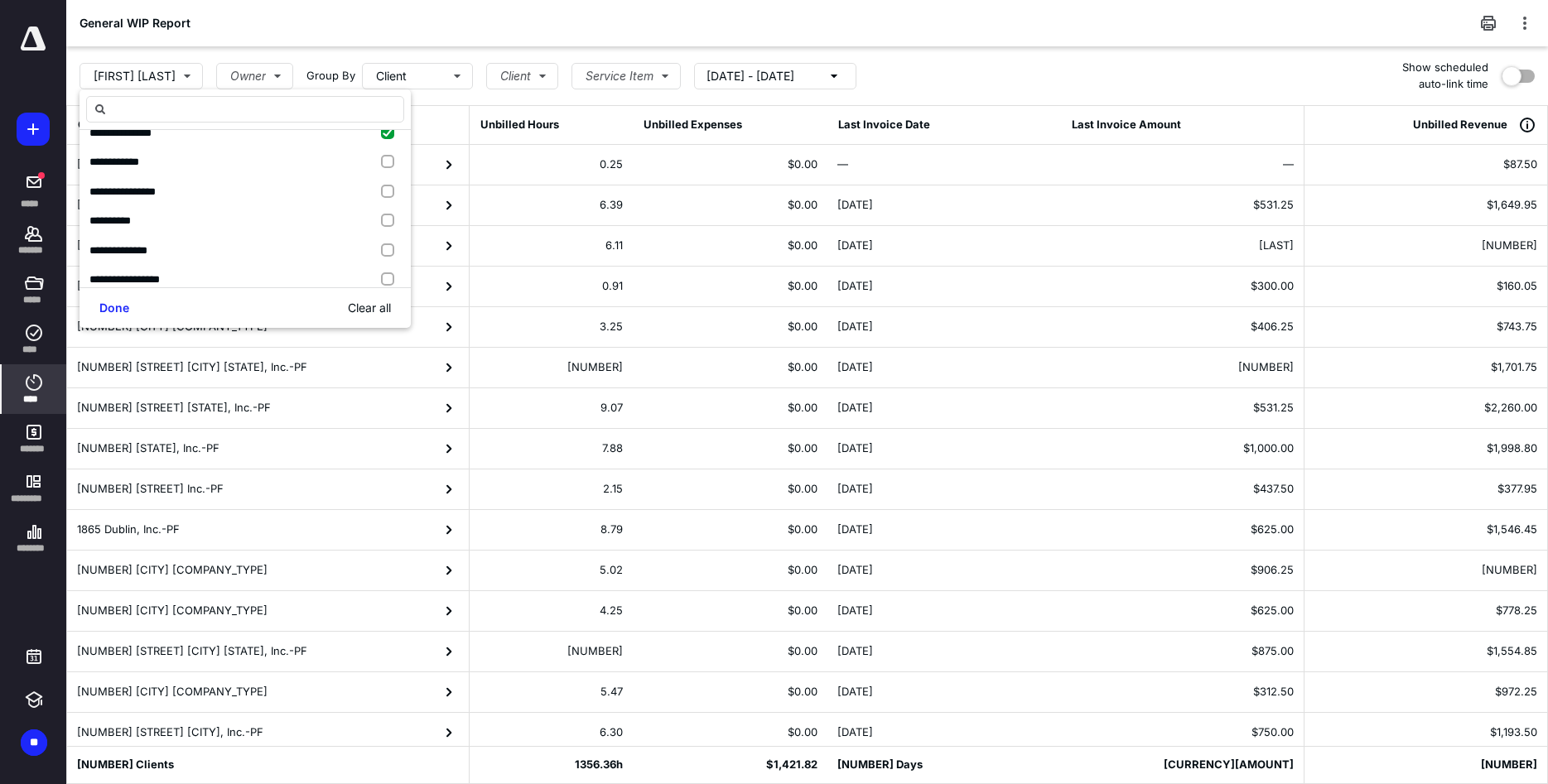 click on "General WIP Report" at bounding box center (807, 23) 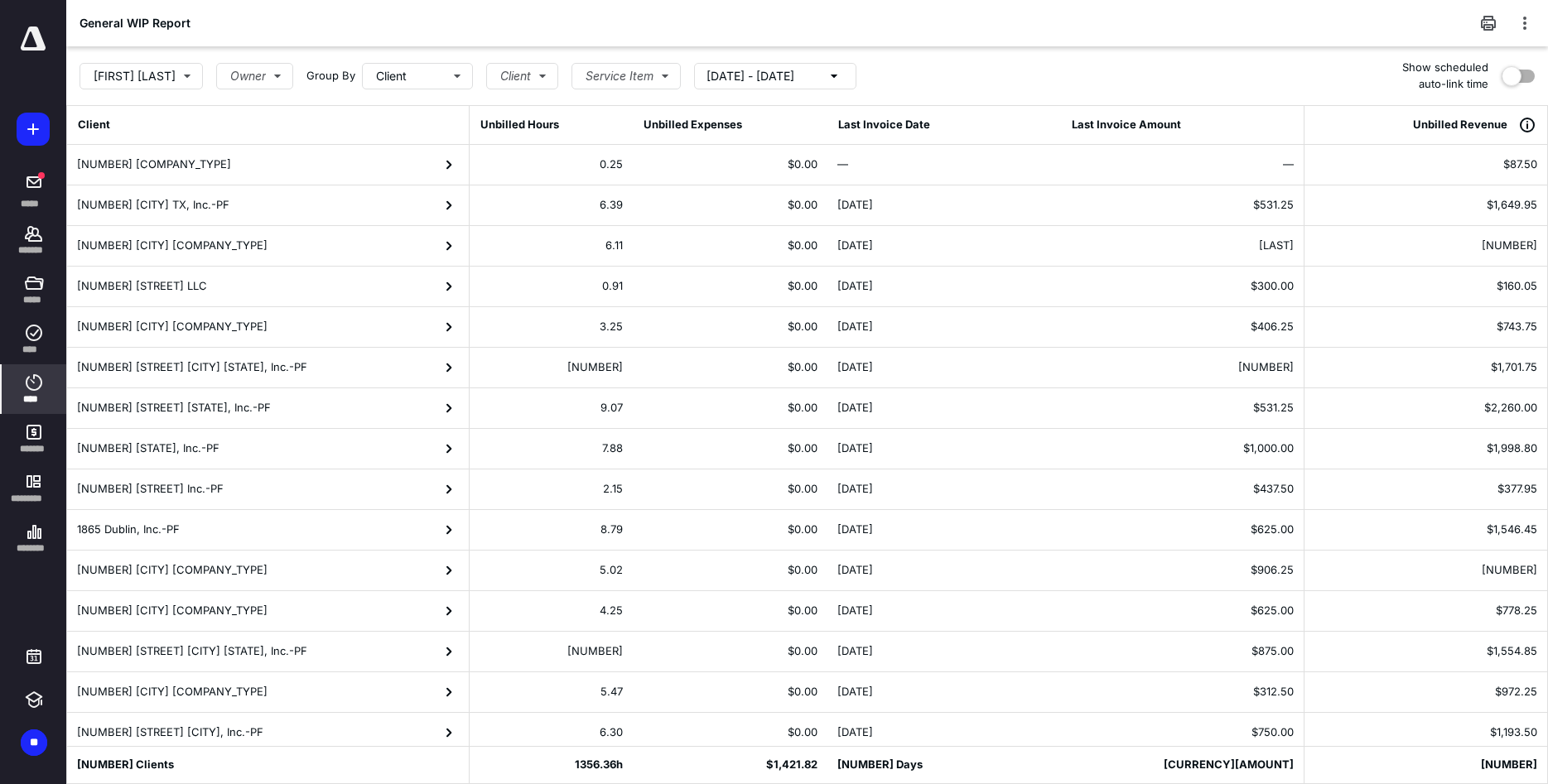 scroll, scrollTop: 636, scrollLeft: 0, axis: vertical 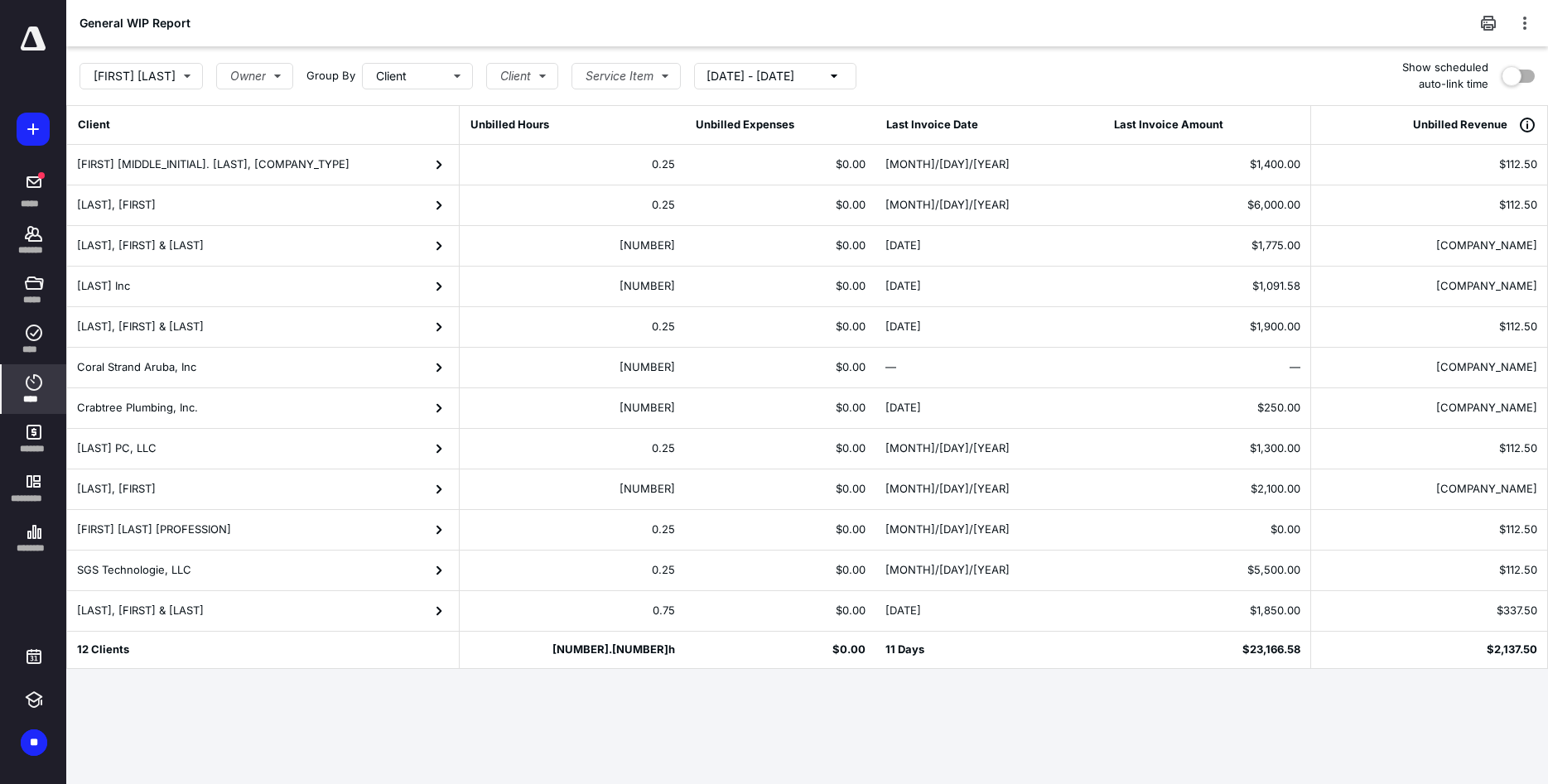 click on "[DATE] - [DATE]" at bounding box center [750, 76] 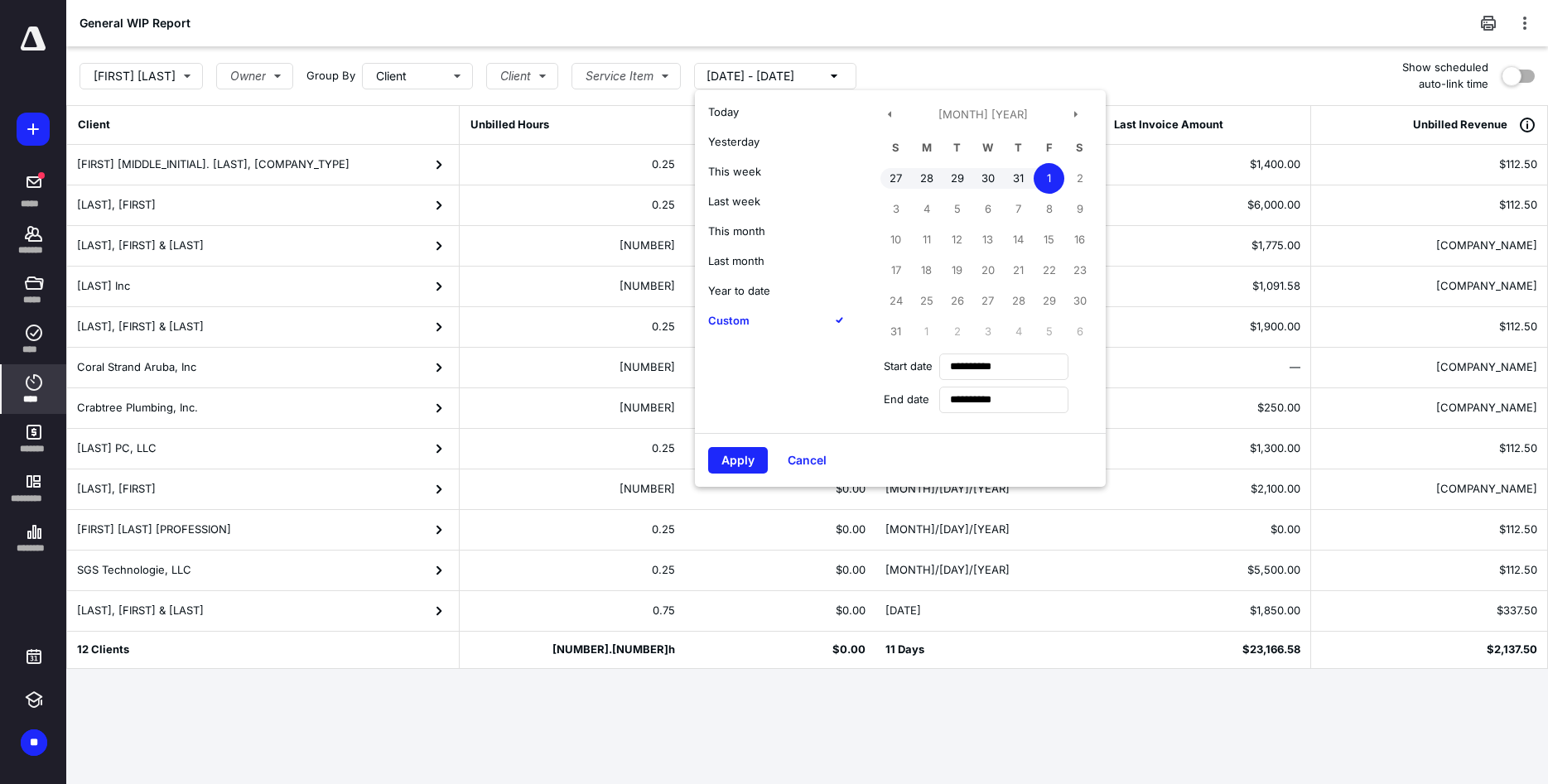 click on "Last month" at bounding box center [736, 261] 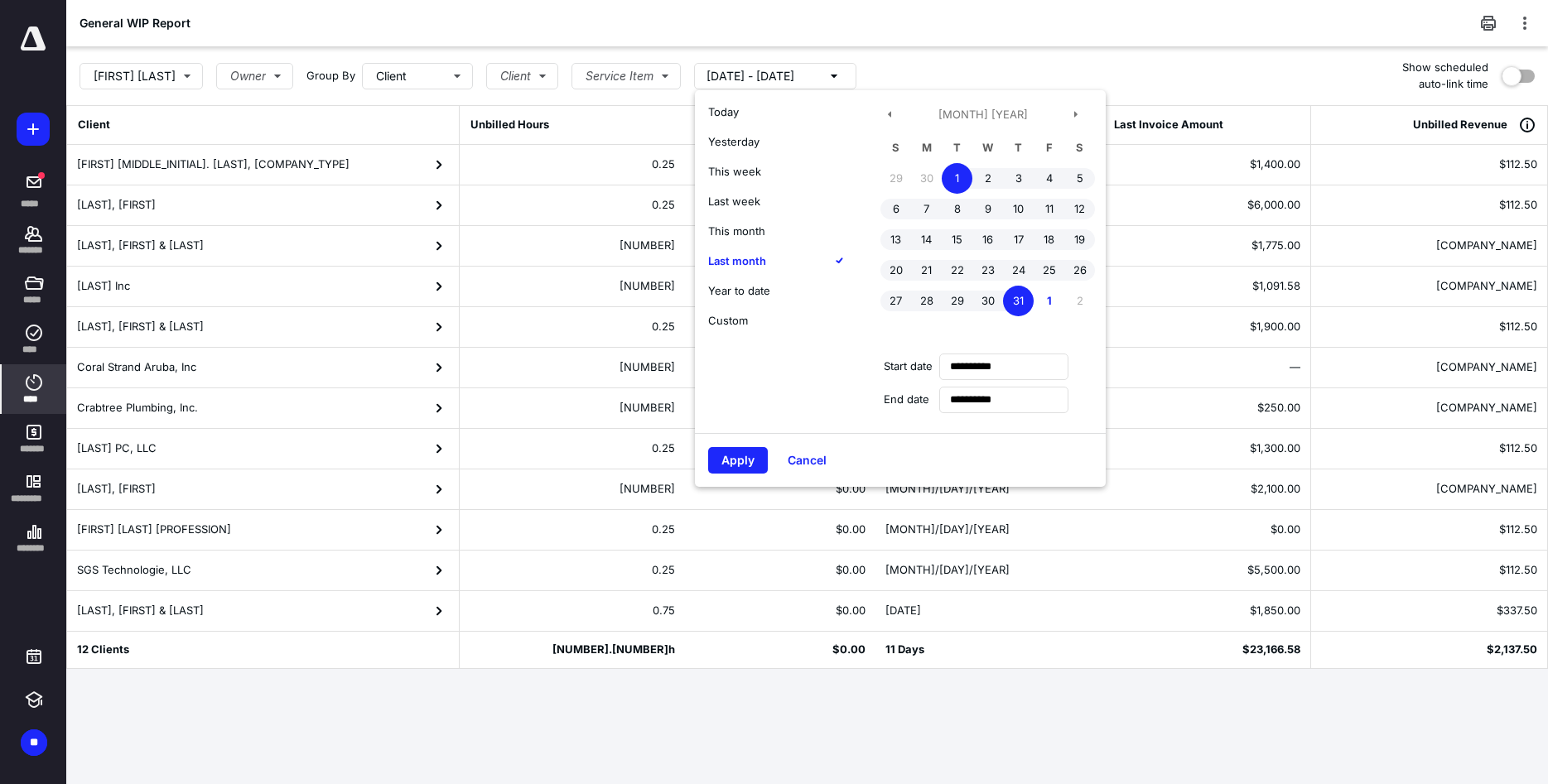 type on "**********" 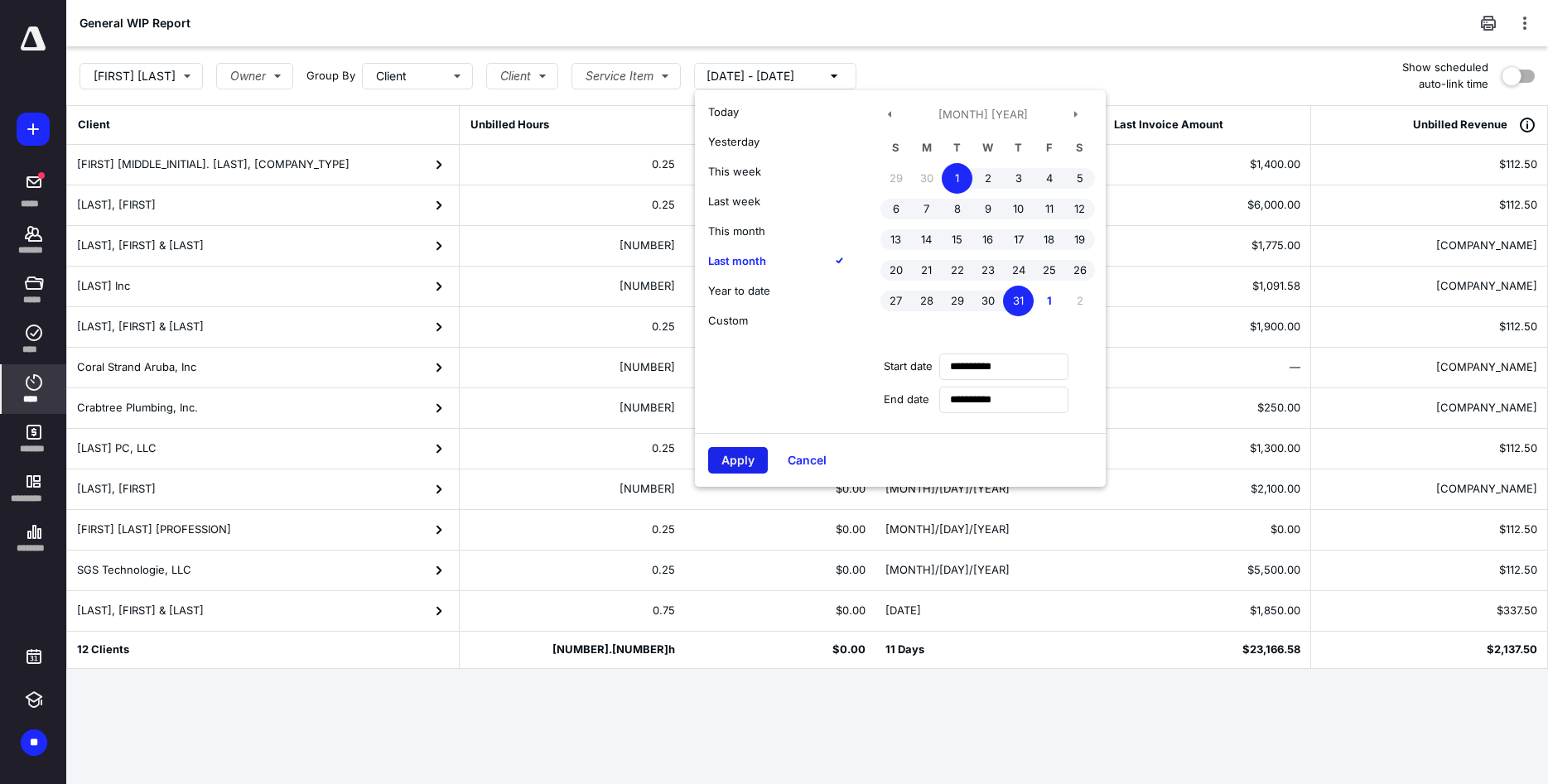 click on "Apply" at bounding box center (738, 460) 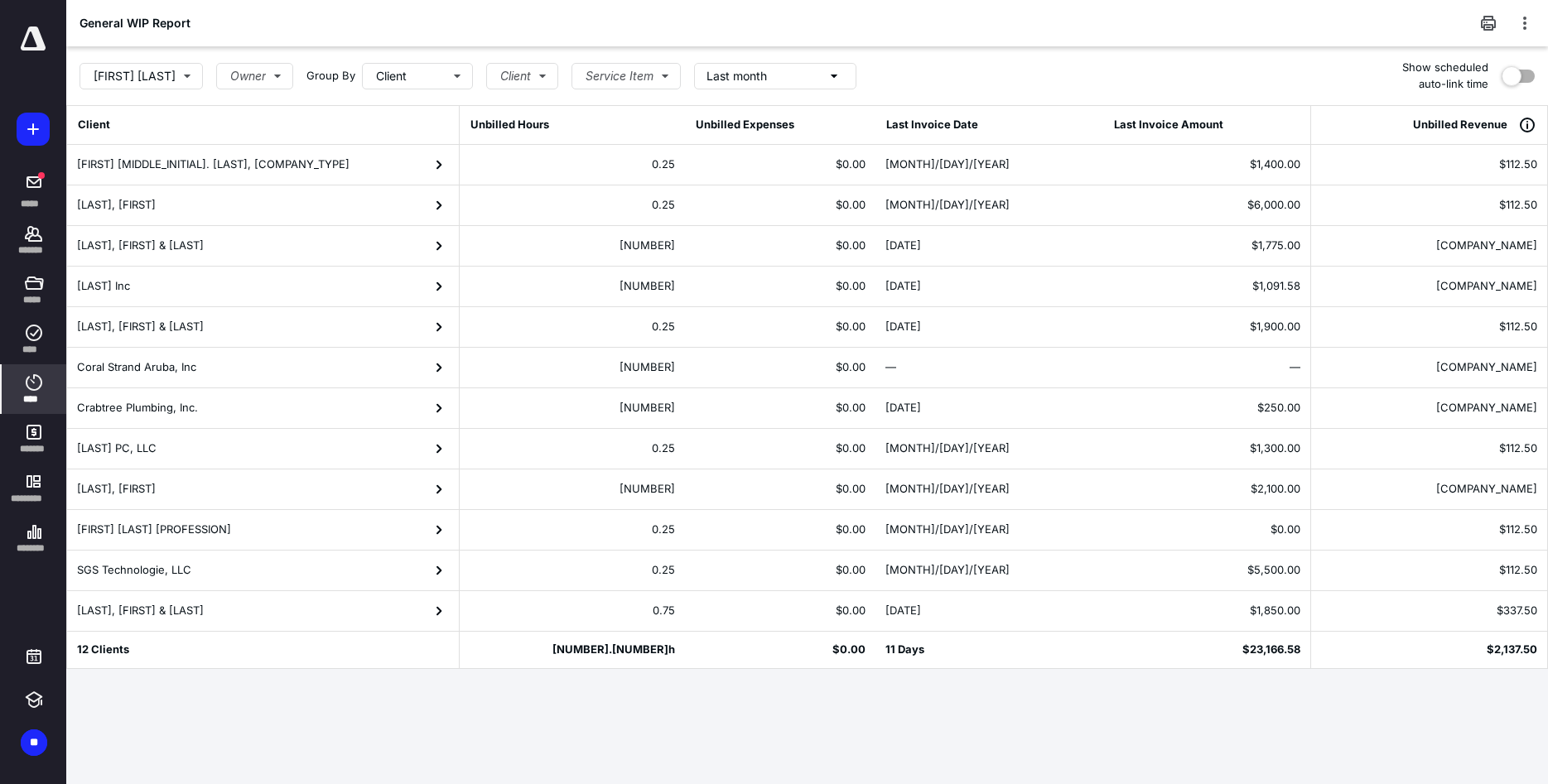 click on "Last month" at bounding box center [775, 76] 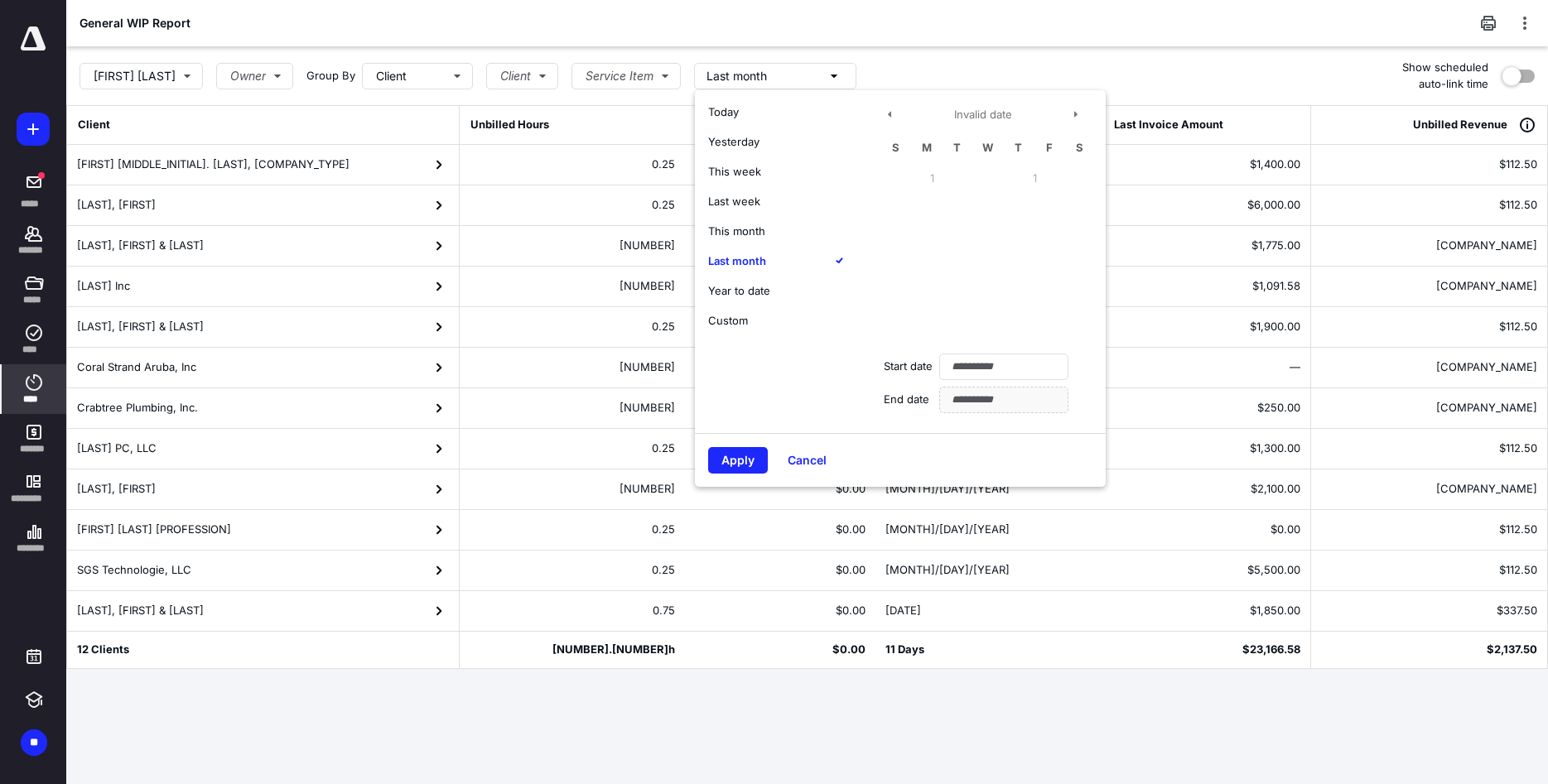 type on "**********" 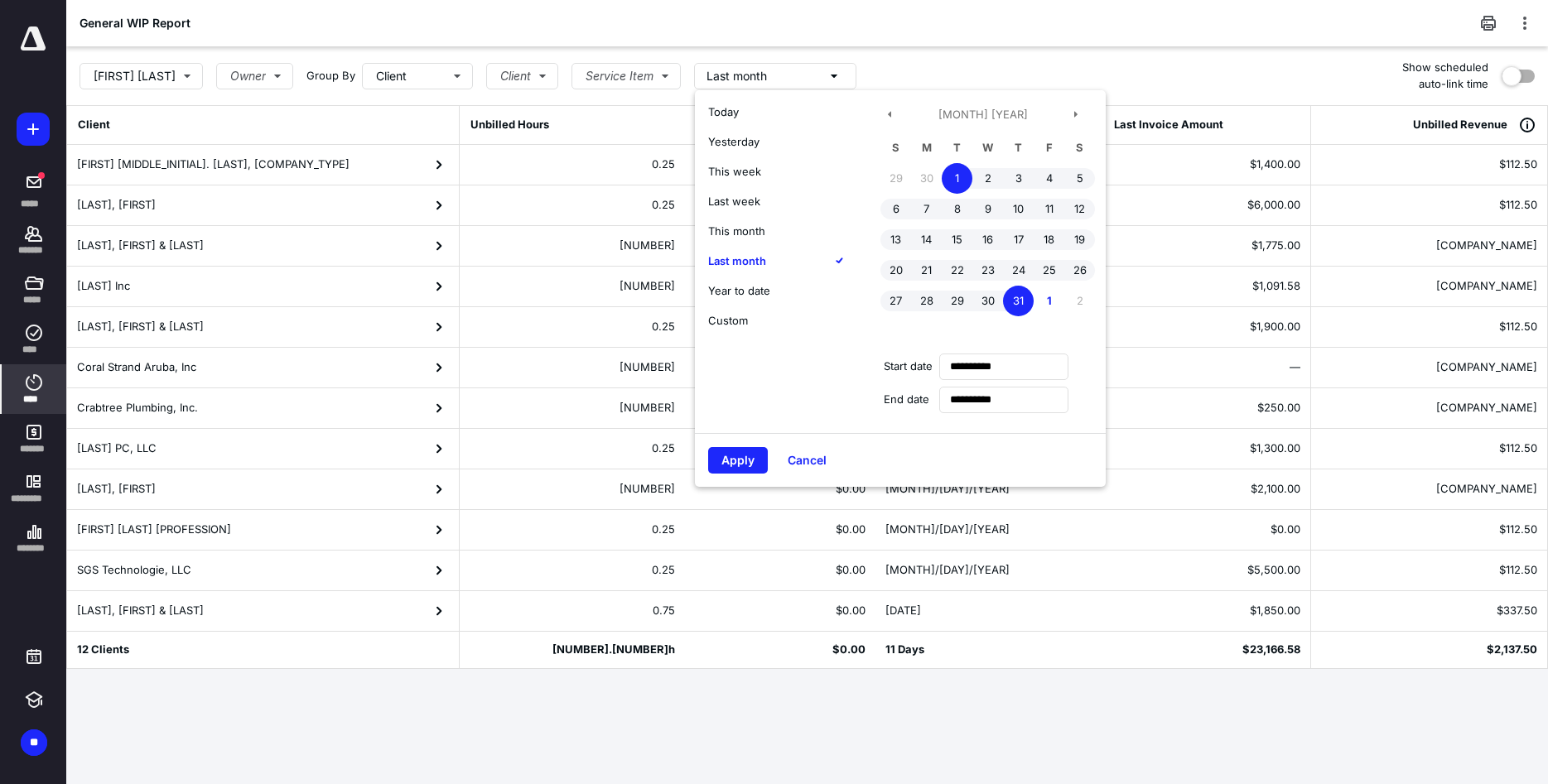 click on "Year to date" at bounding box center (739, 291) 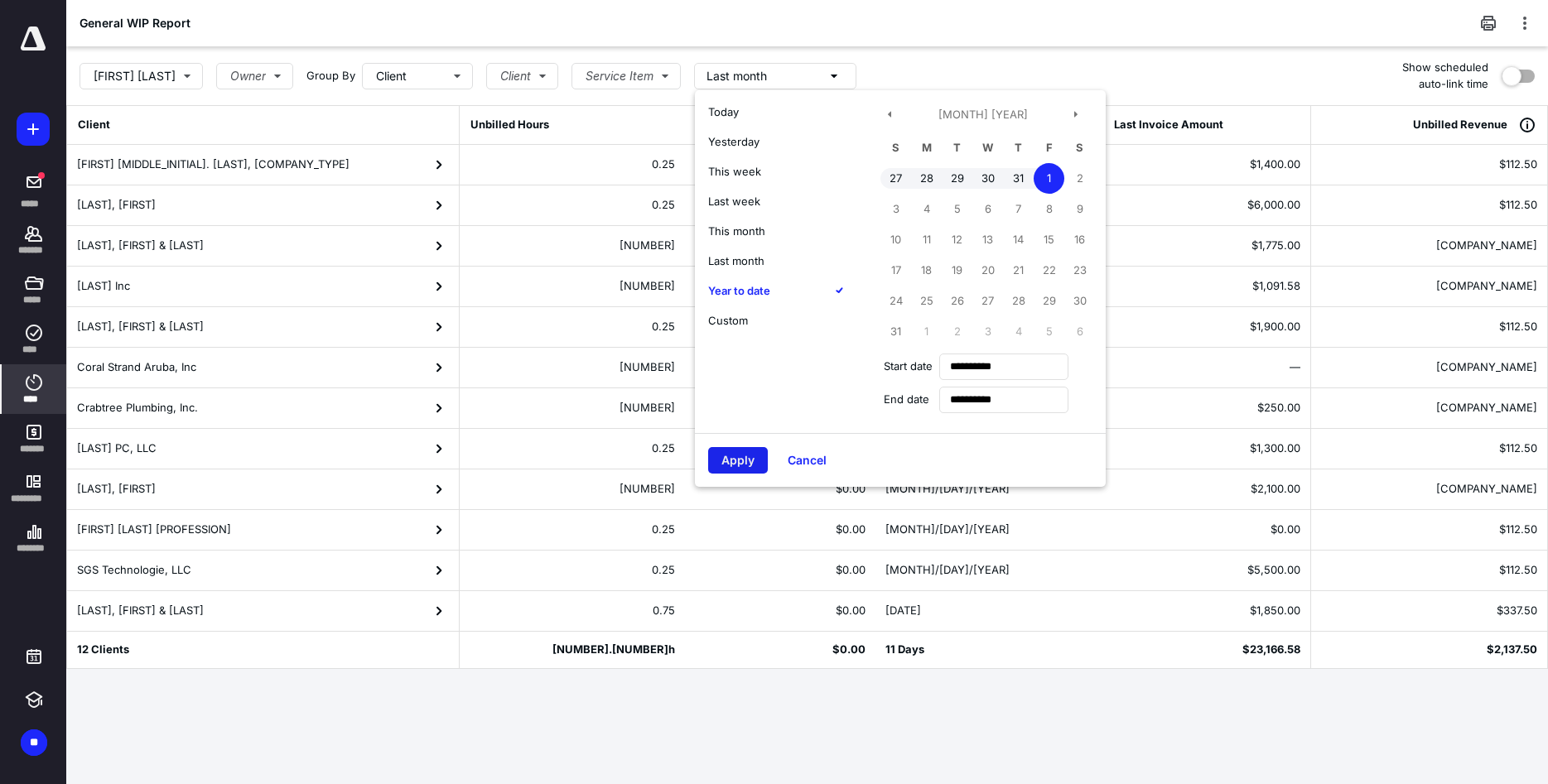click on "Apply" at bounding box center (738, 460) 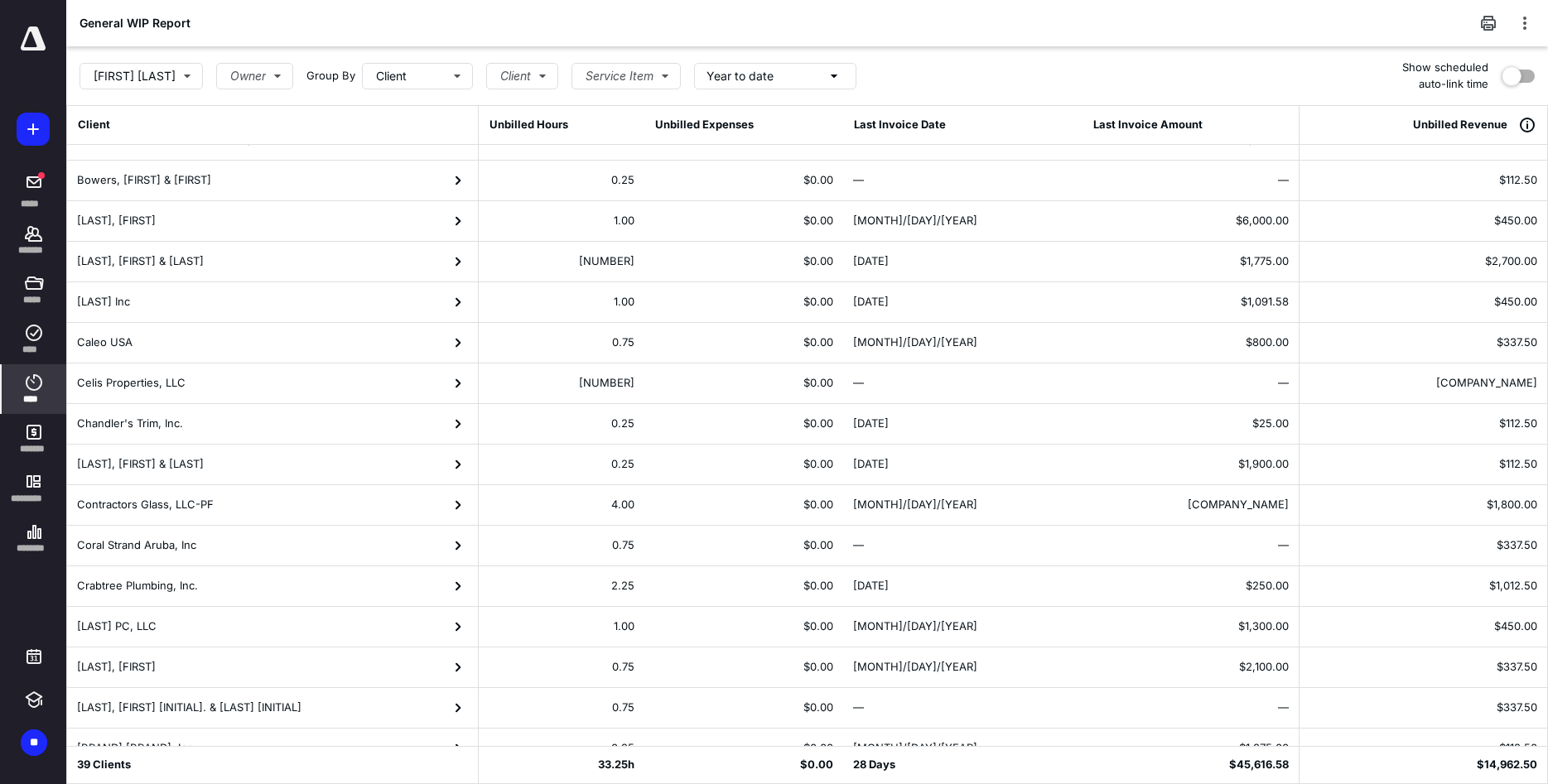 scroll, scrollTop: 0, scrollLeft: 0, axis: both 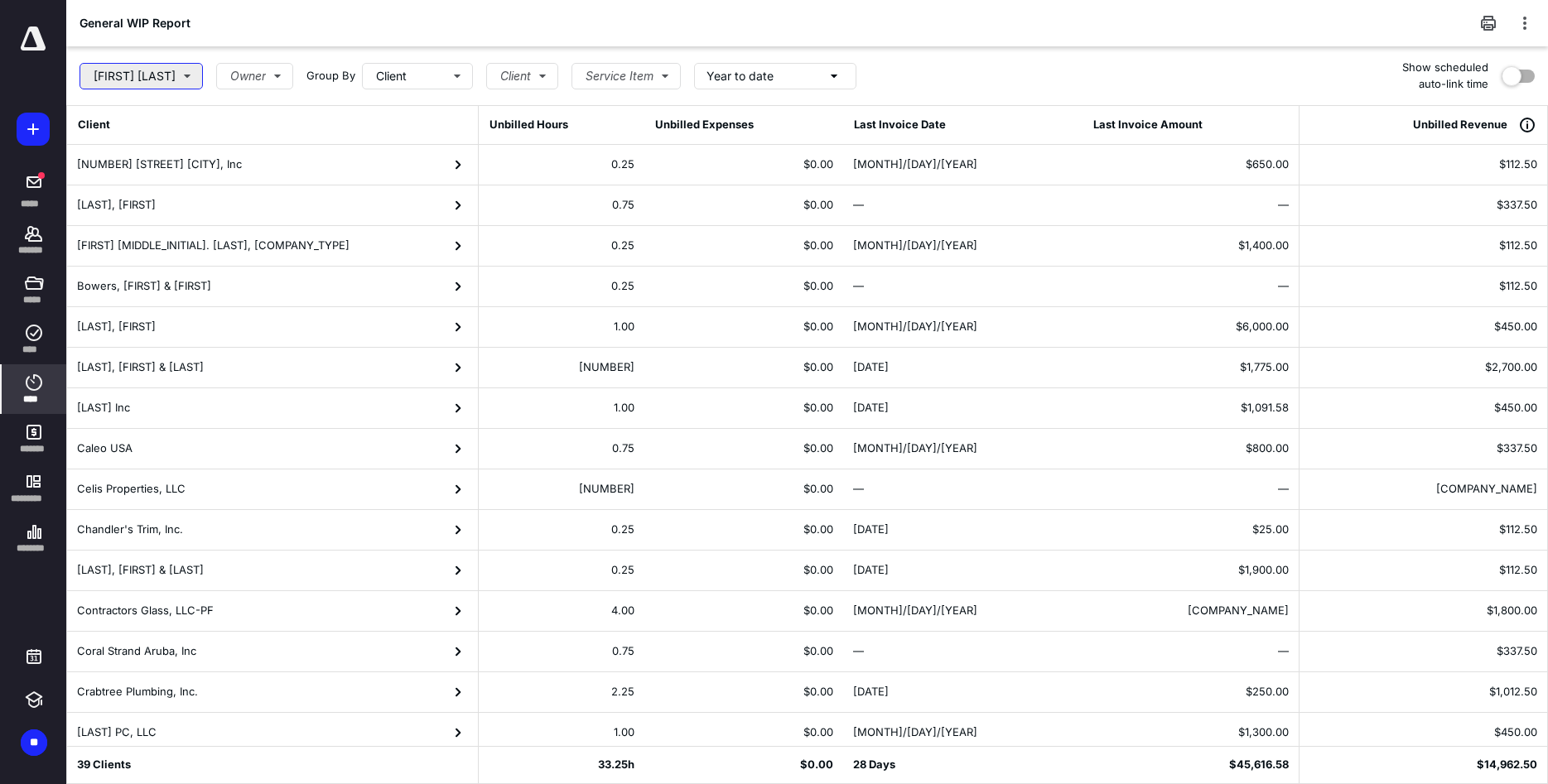 click on "[FIRST] [LAST]" at bounding box center [141, 76] 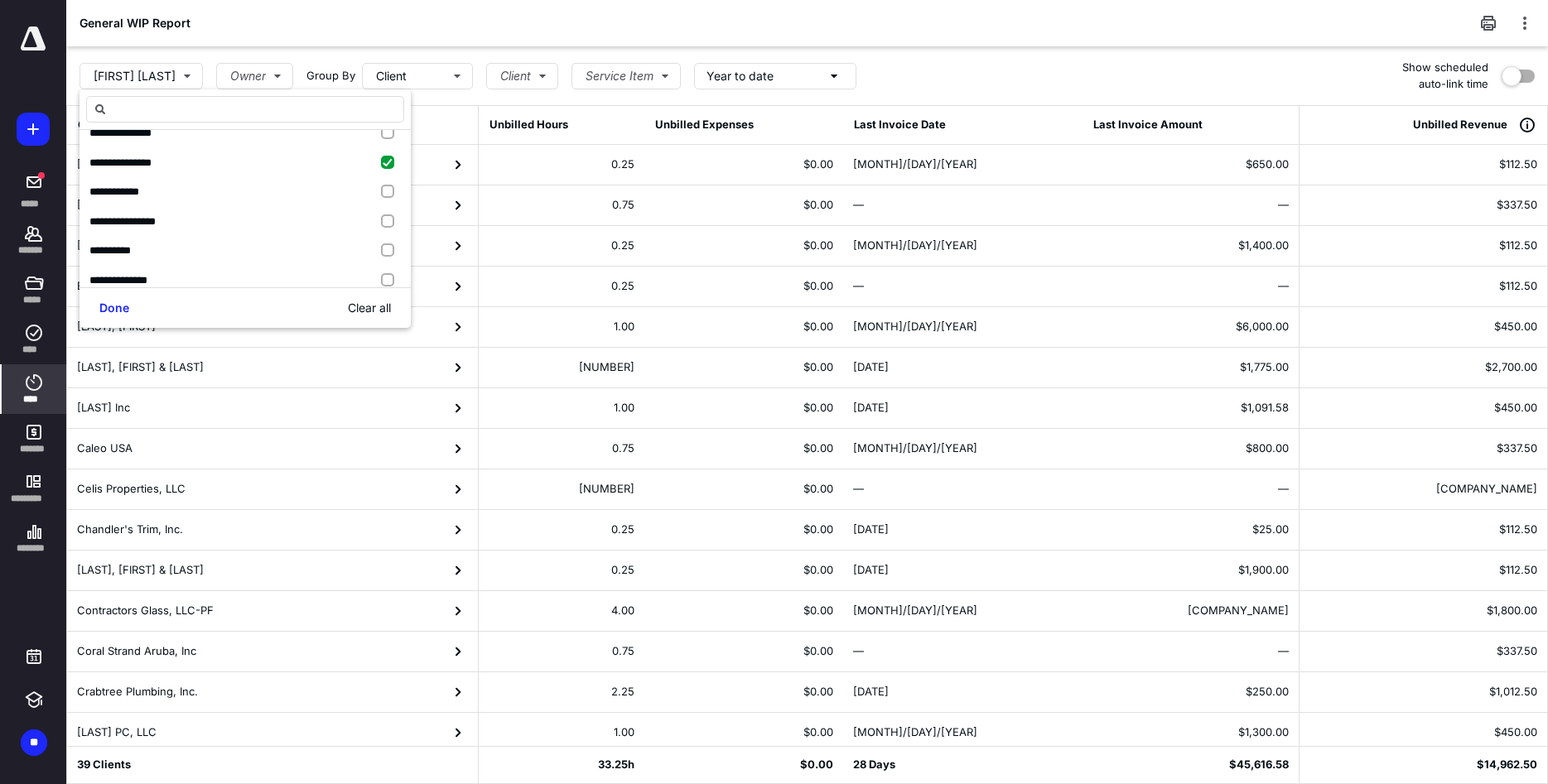 scroll, scrollTop: 696, scrollLeft: 0, axis: vertical 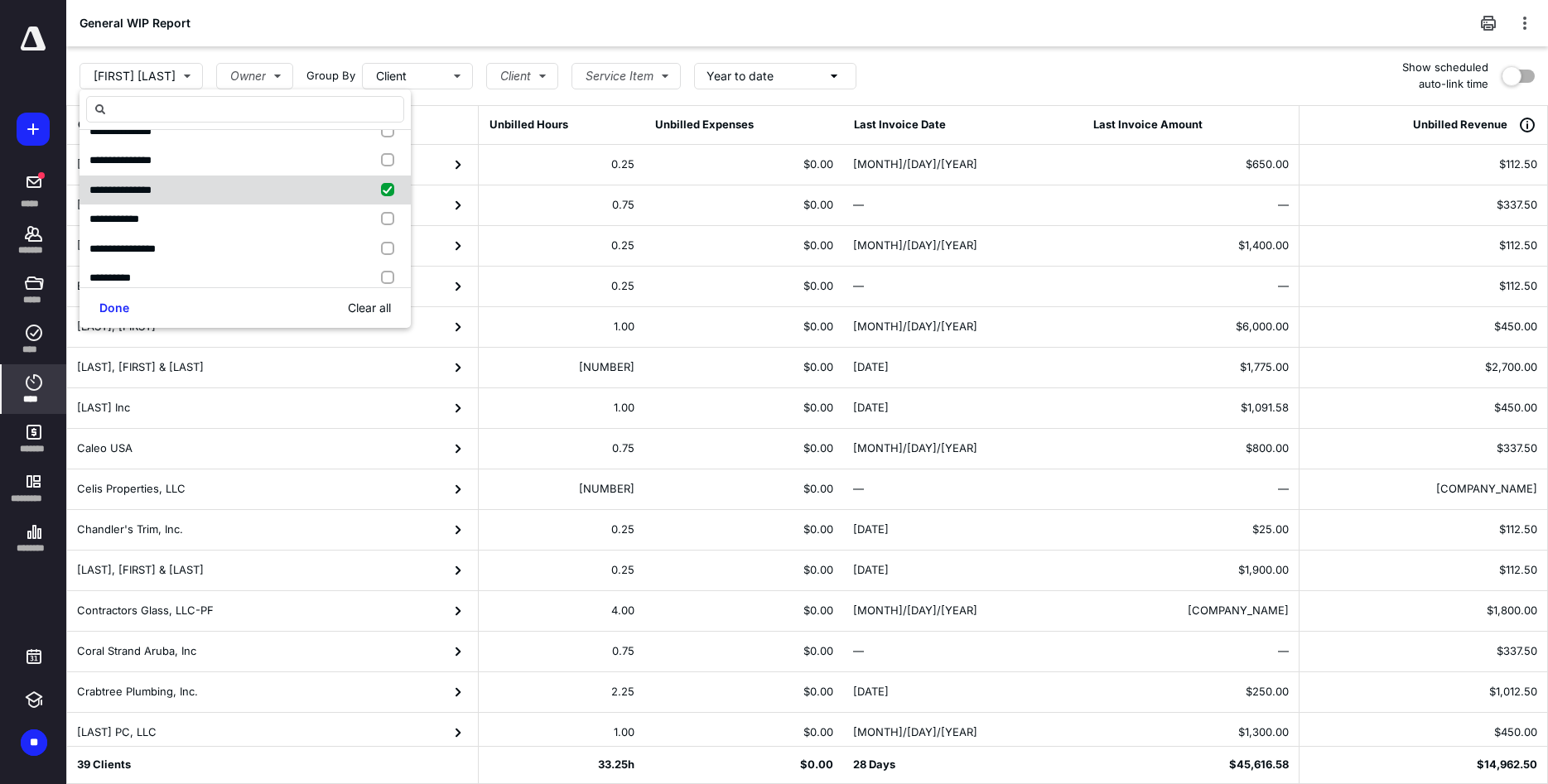 click at bounding box center (391, 190) 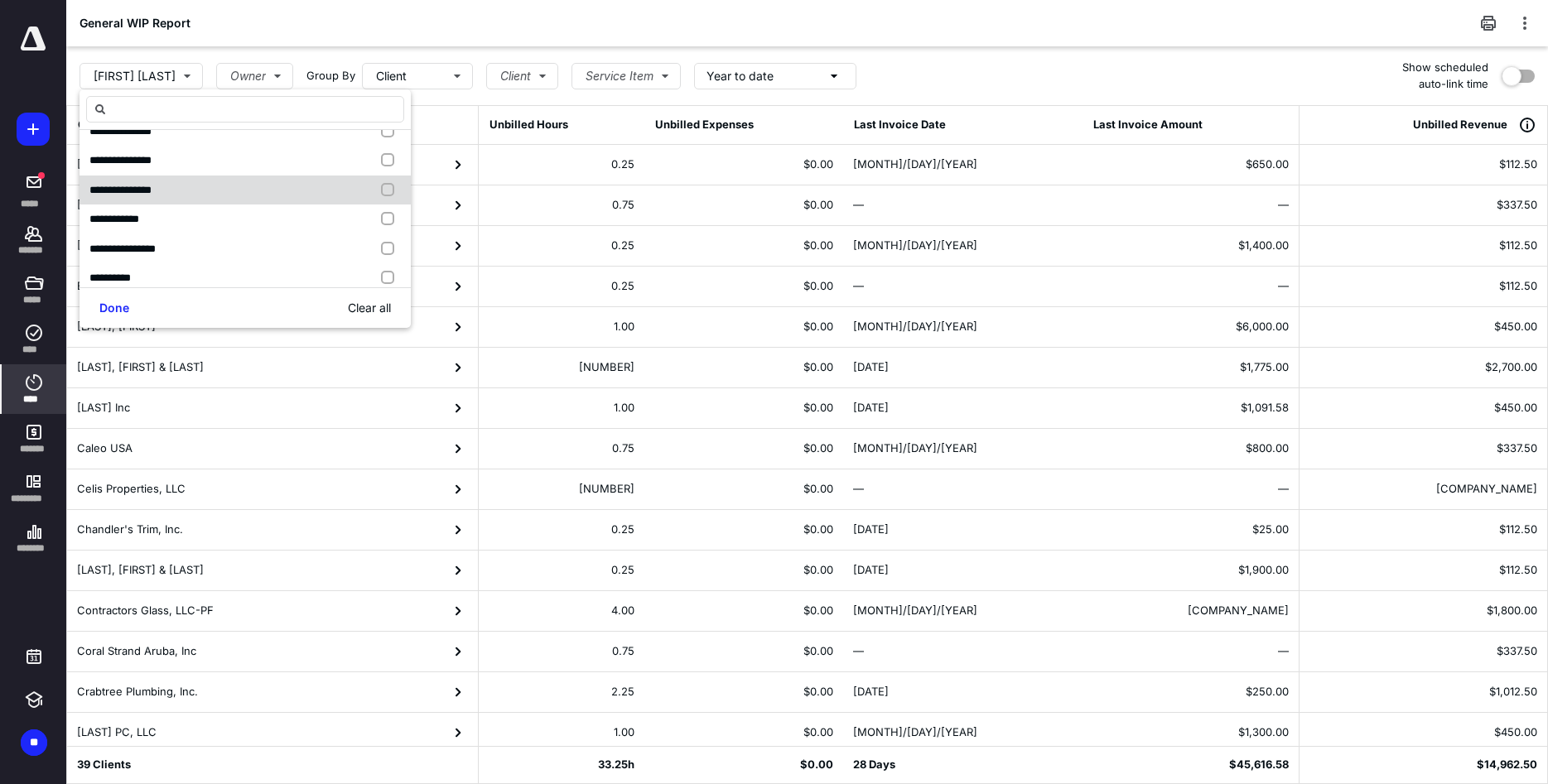 checkbox on "false" 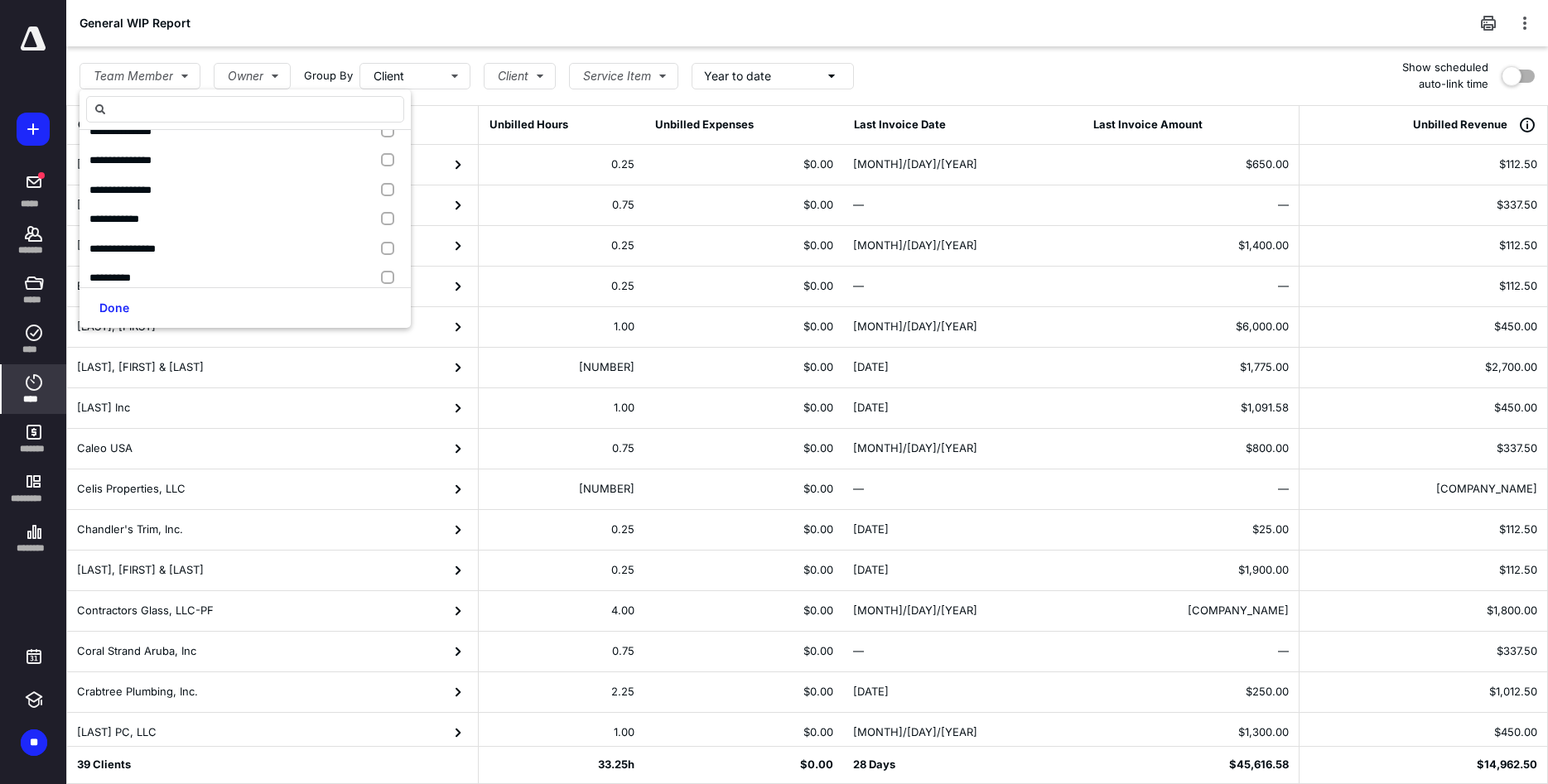 click on "General WIP Report" at bounding box center (807, 23) 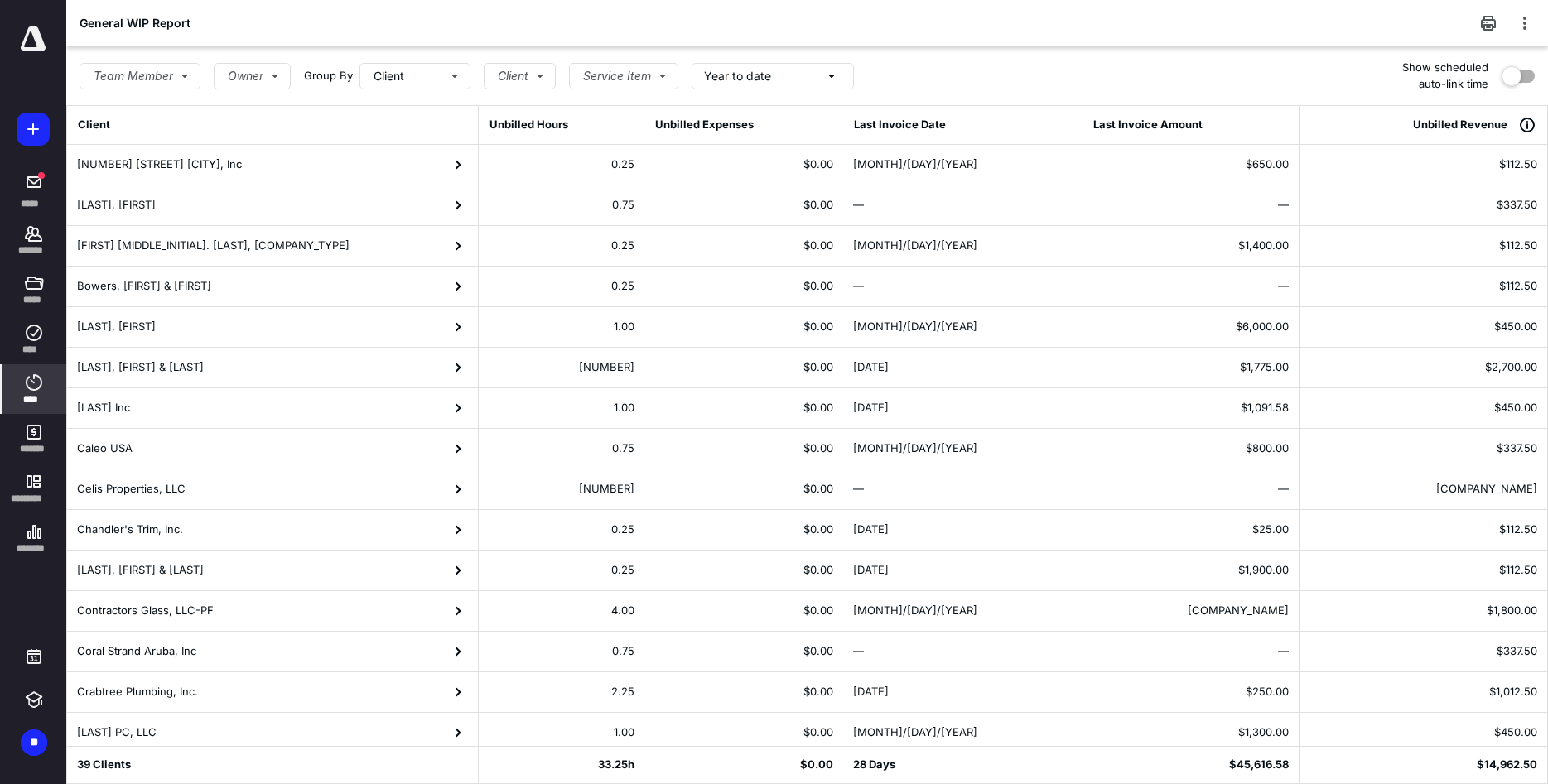 scroll, scrollTop: 696, scrollLeft: 0, axis: vertical 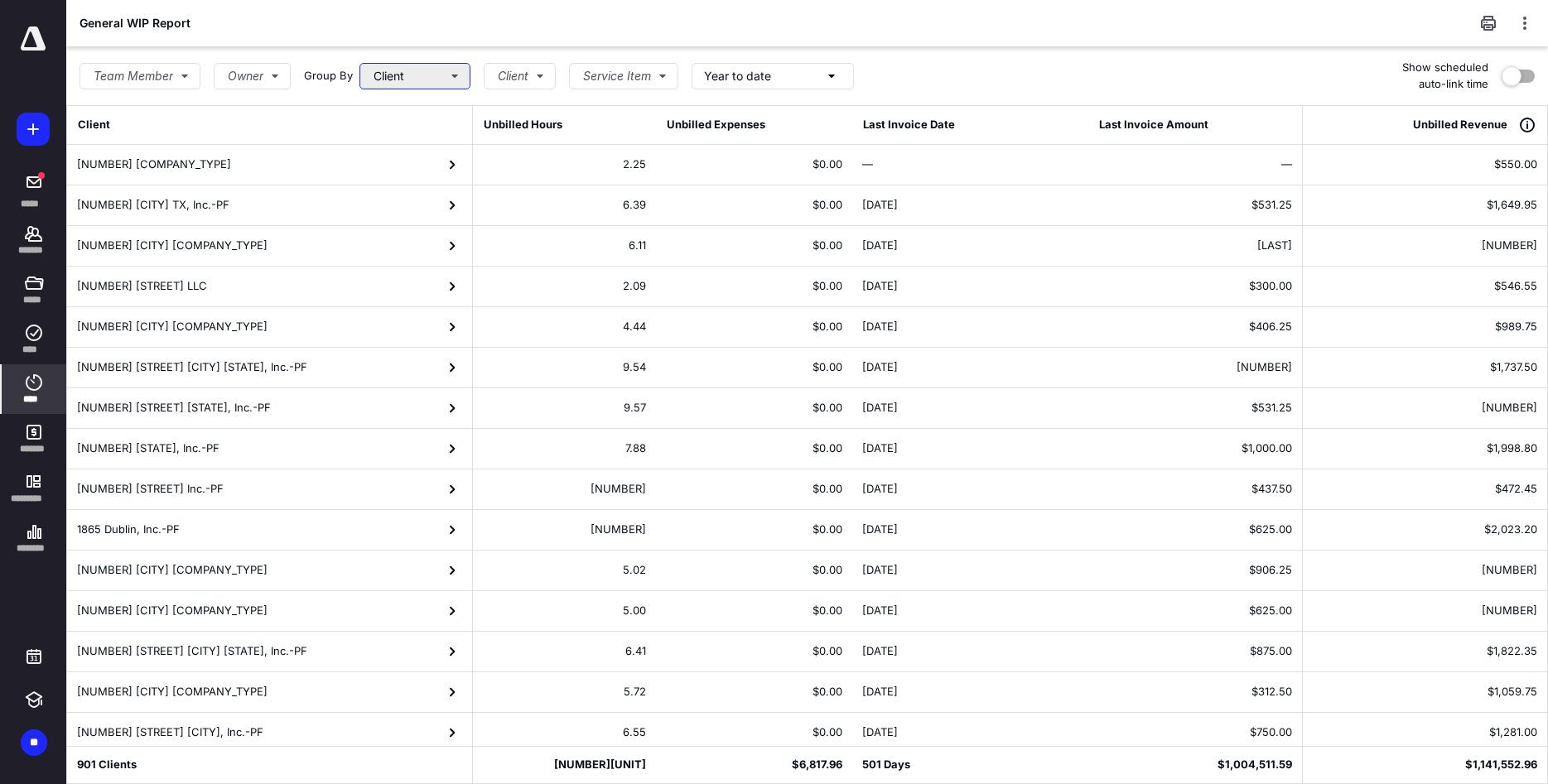 click on "Client" at bounding box center (415, 76) 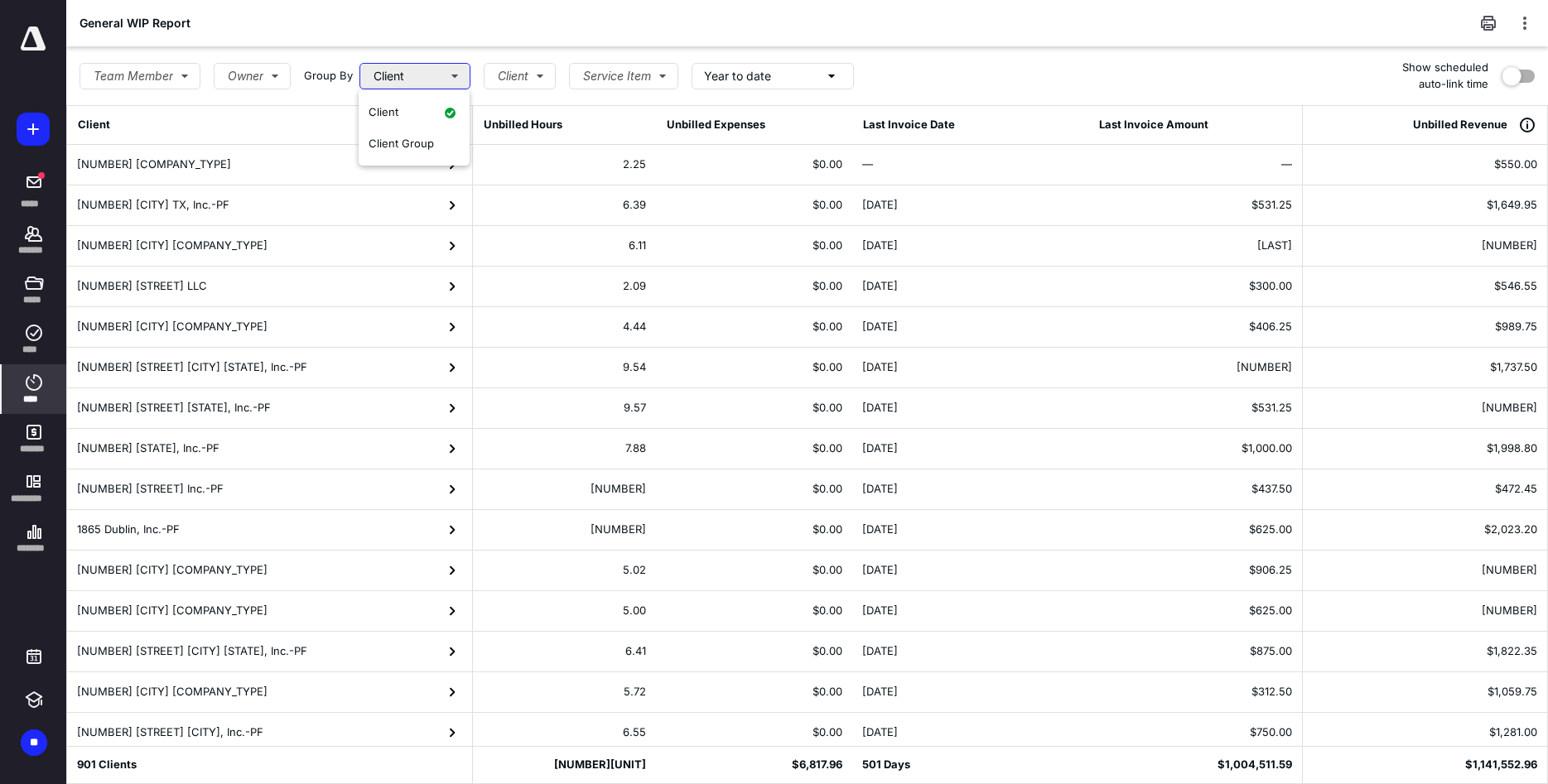 click on "Client" at bounding box center (415, 76) 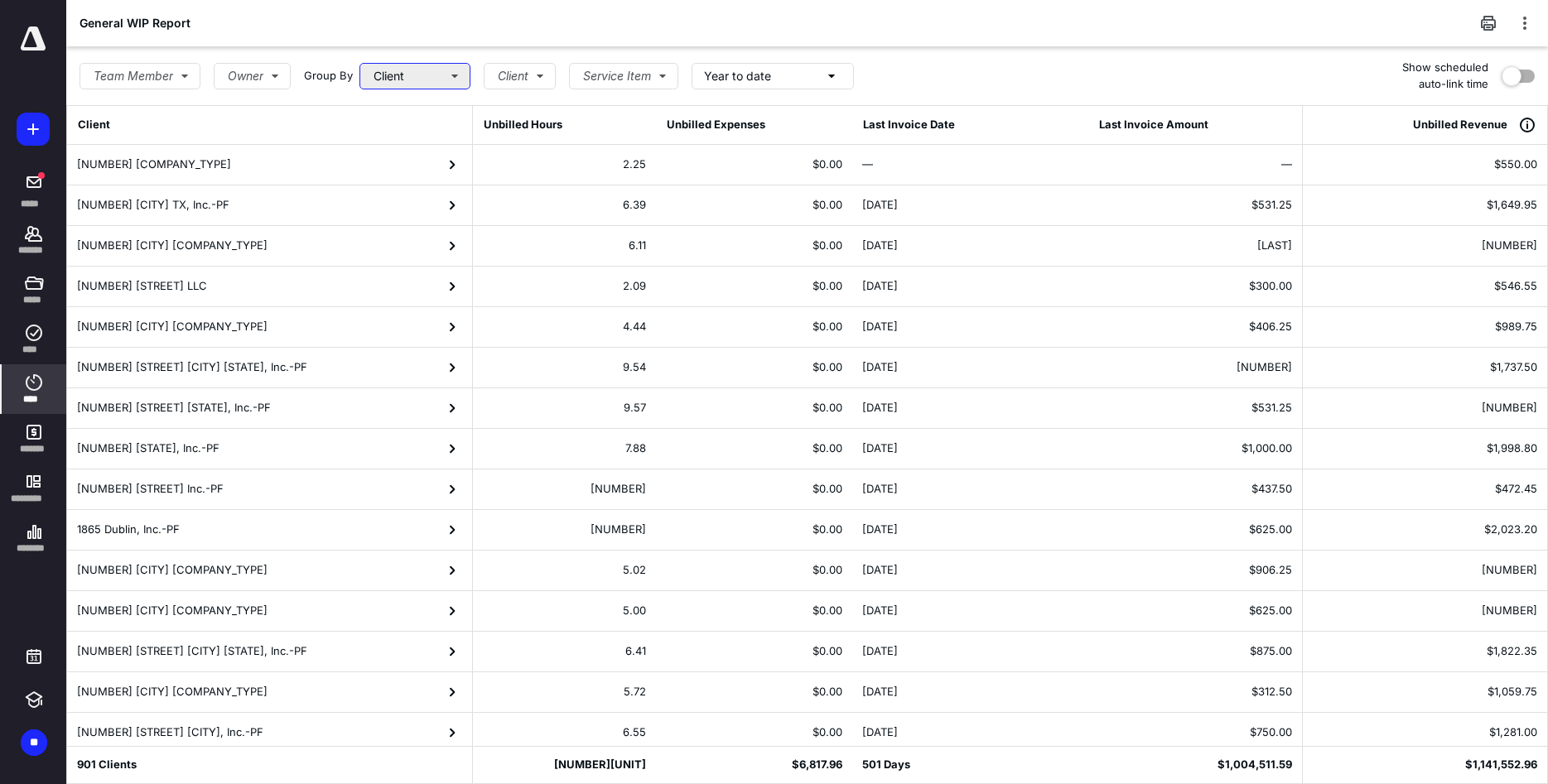 click on "Client" at bounding box center (415, 76) 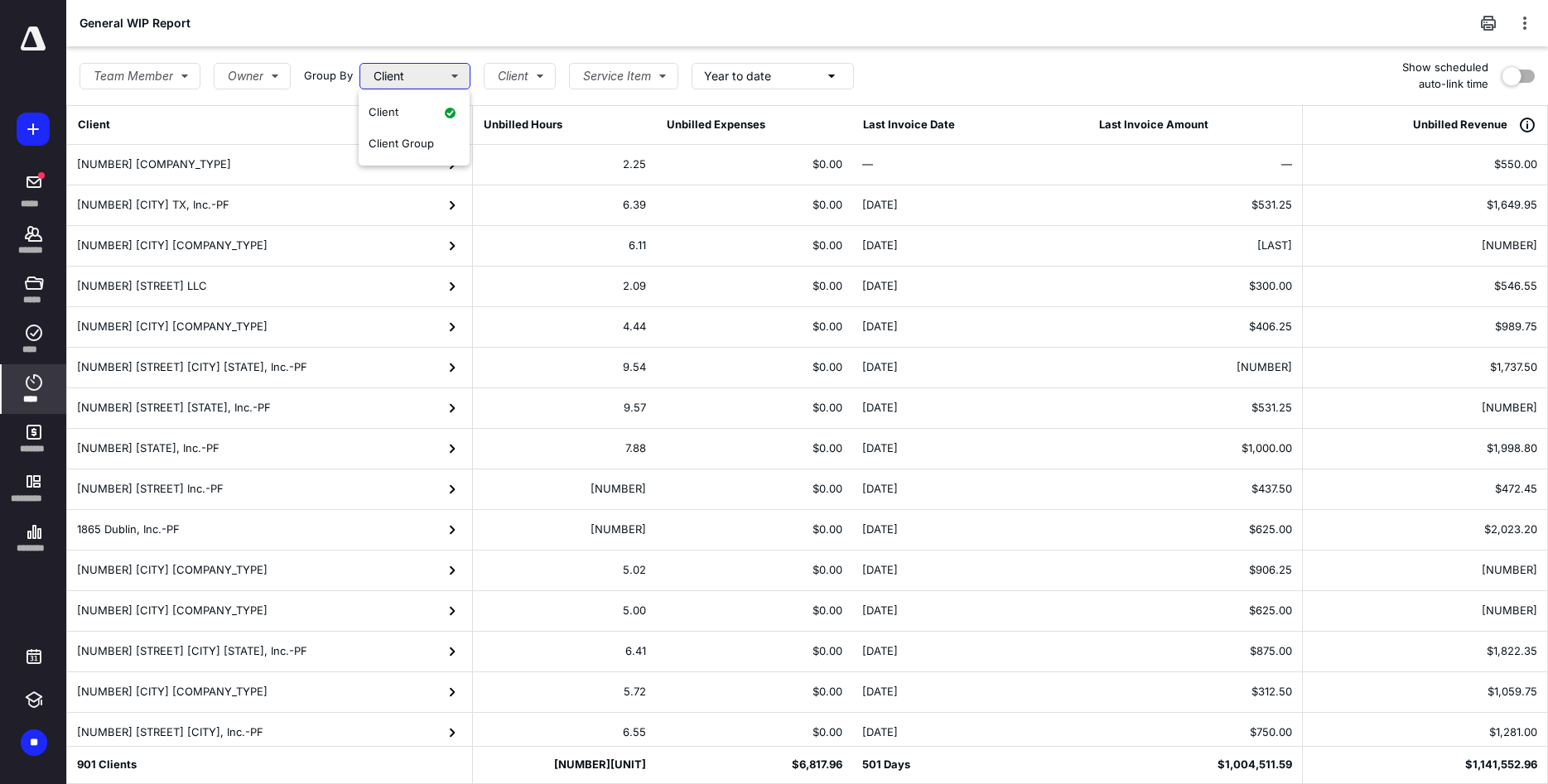 click on "Client" at bounding box center (415, 76) 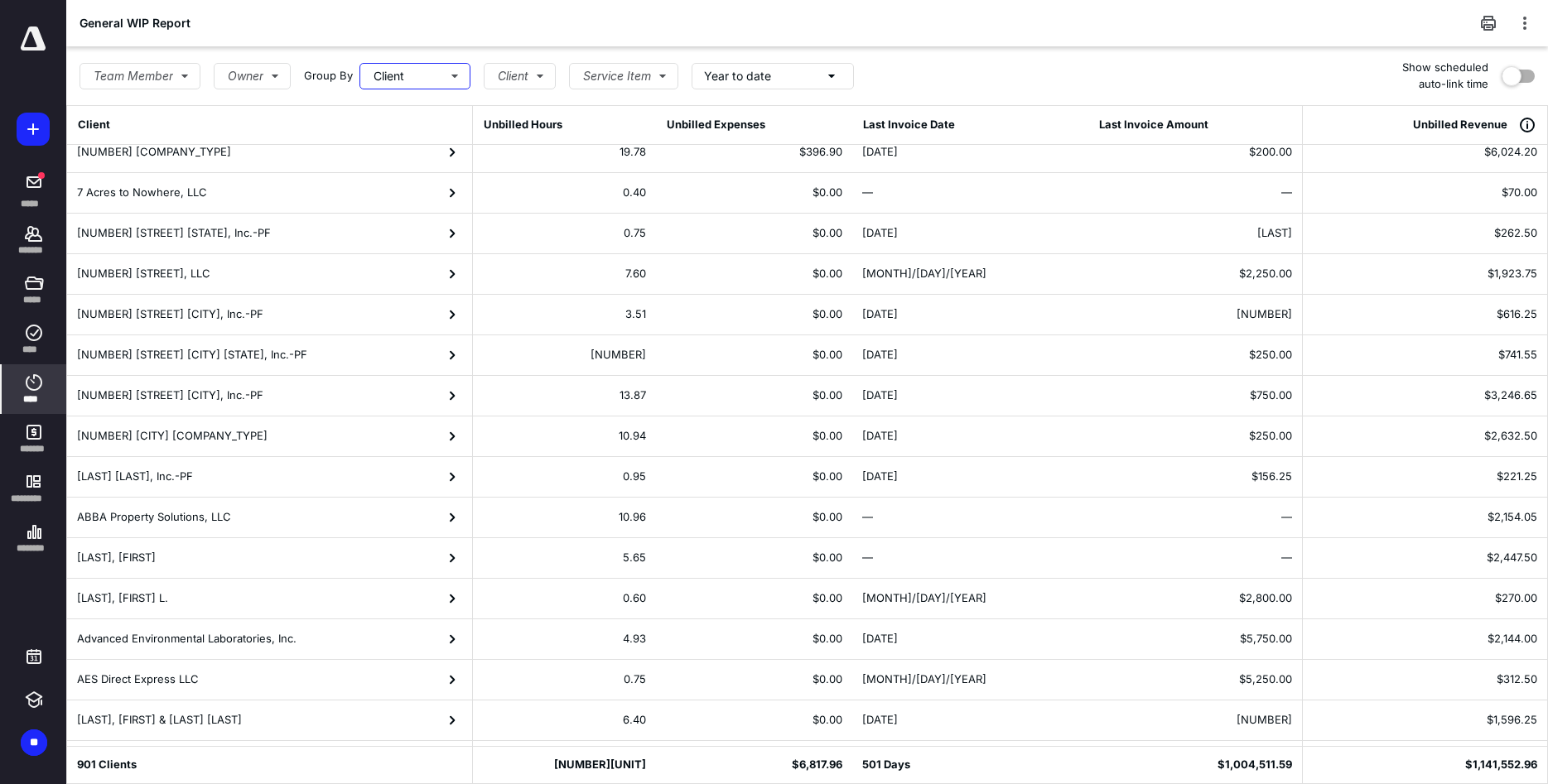 scroll, scrollTop: 1467, scrollLeft: 0, axis: vertical 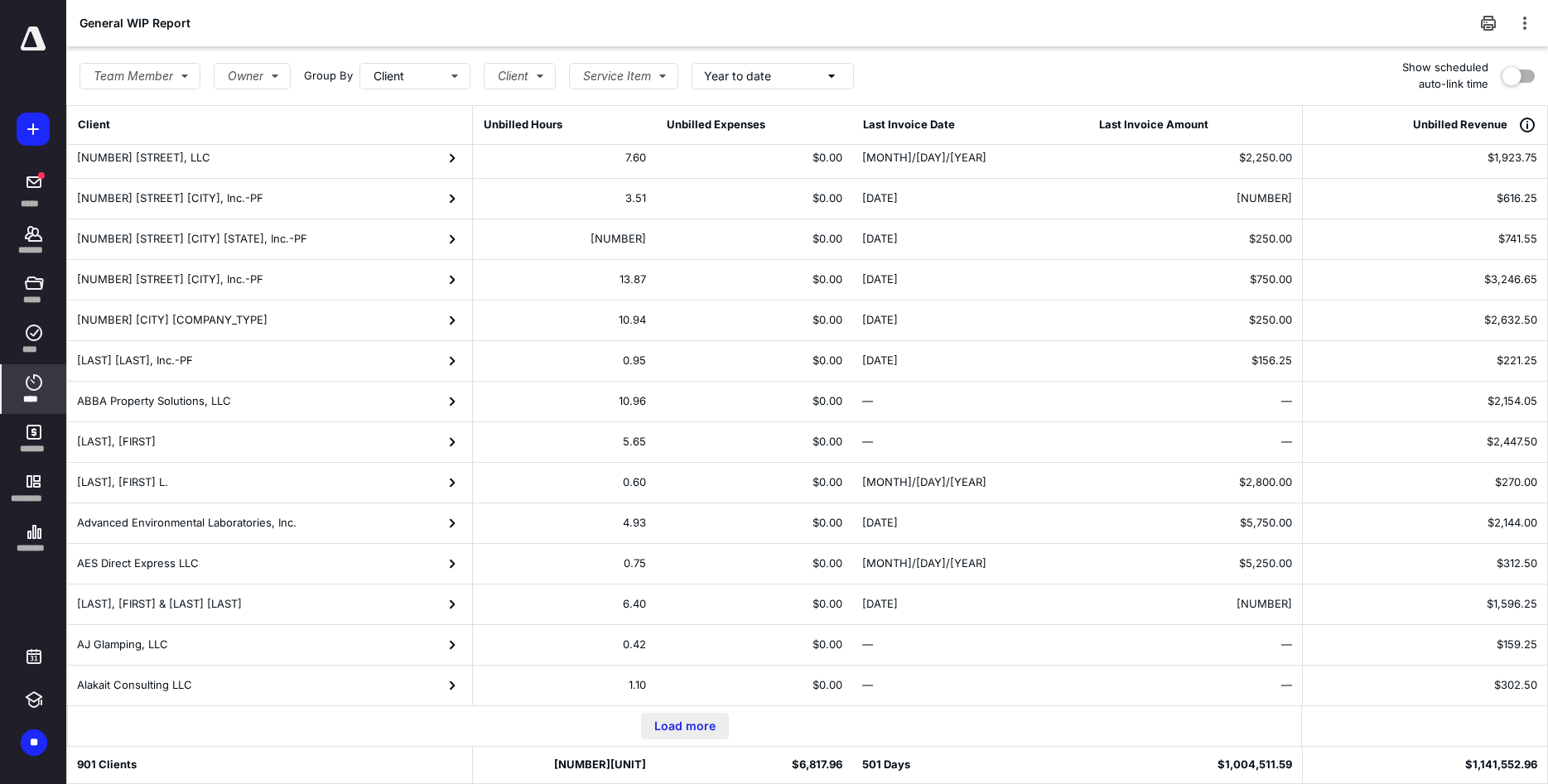 click on "Load more" at bounding box center (685, 726) 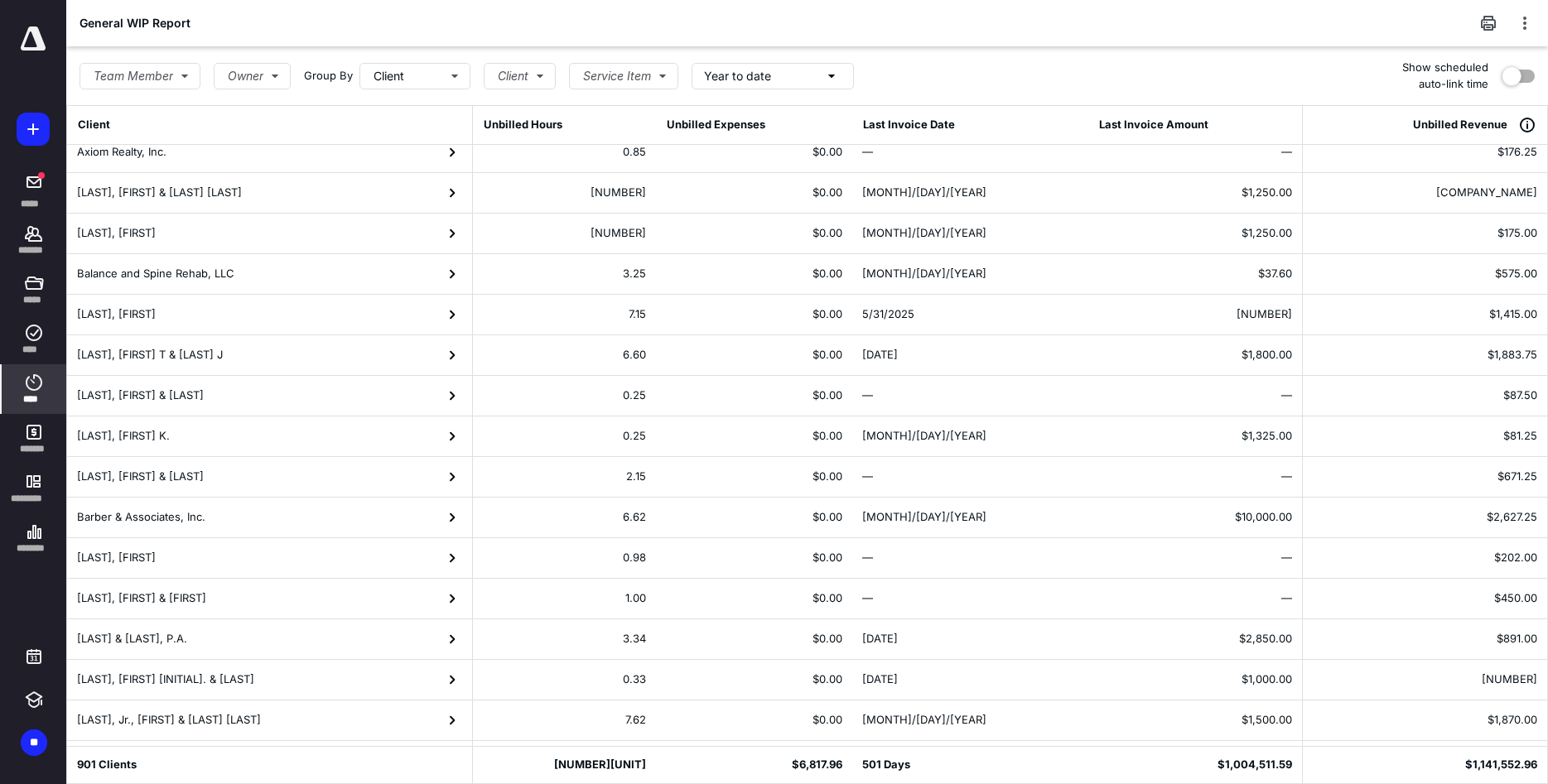 scroll, scrollTop: 3495, scrollLeft: 0, axis: vertical 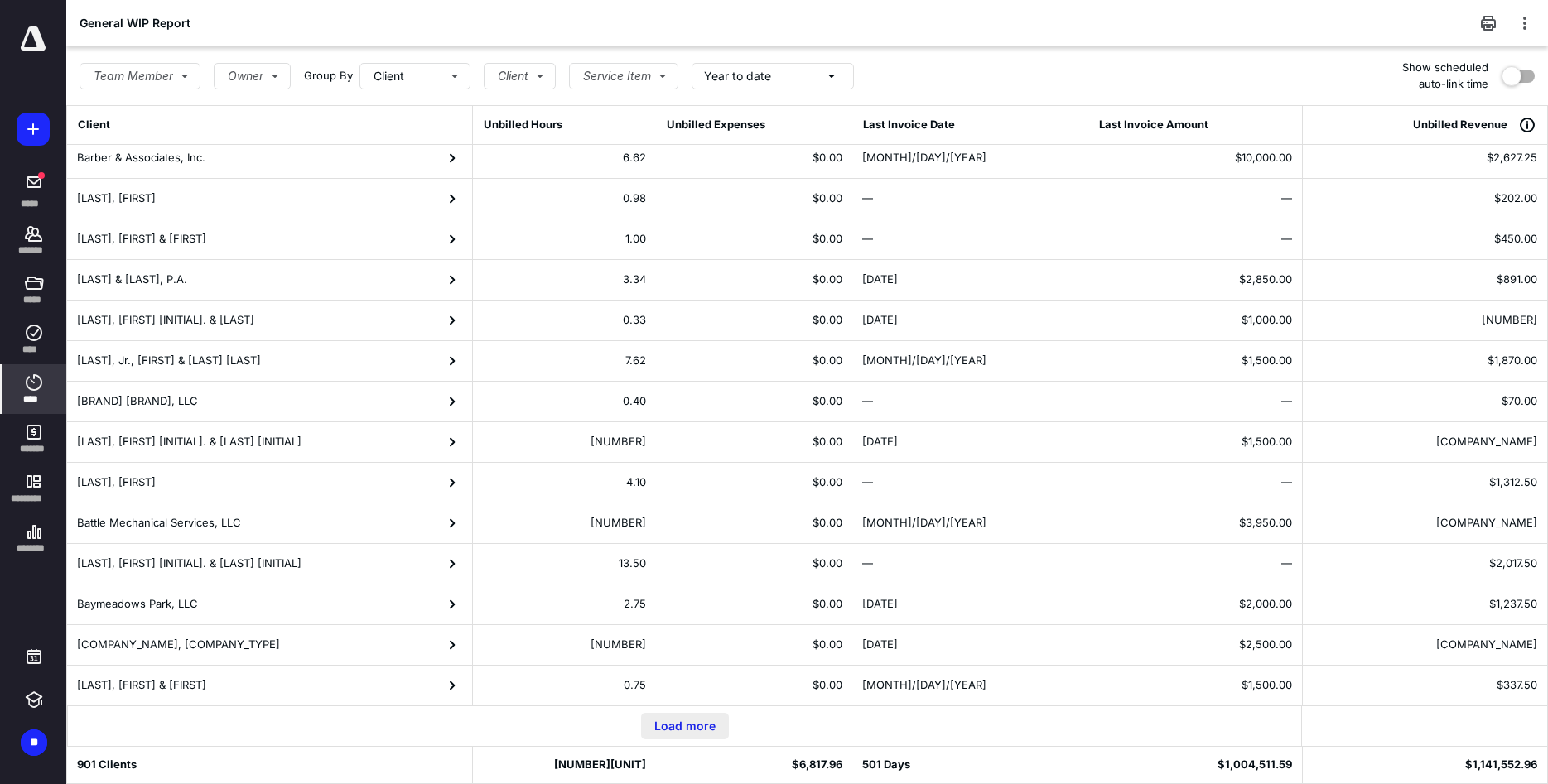 click on "Load more" at bounding box center [685, 726] 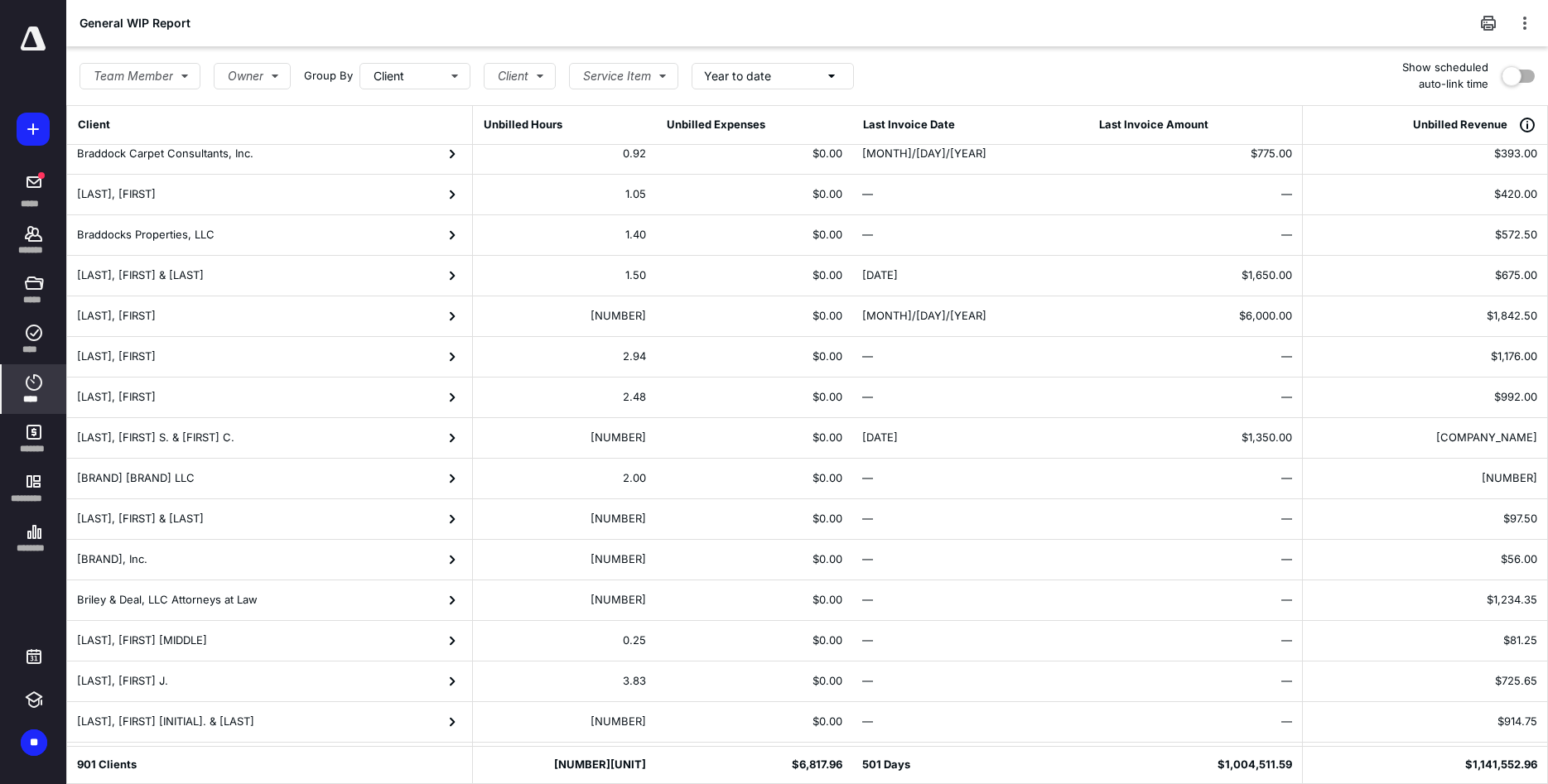 scroll, scrollTop: 5524, scrollLeft: 0, axis: vertical 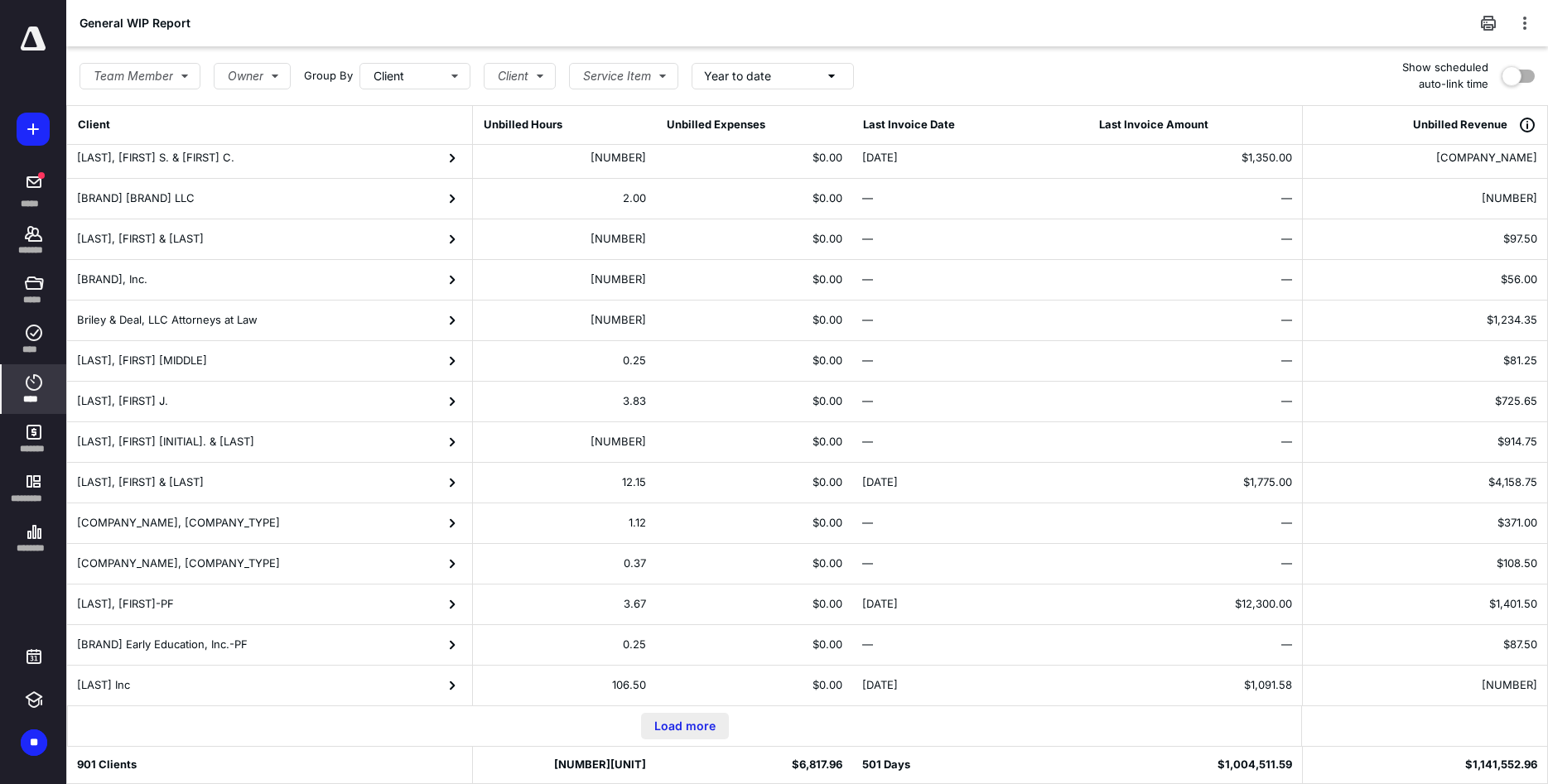 click on "Load more" at bounding box center (685, 726) 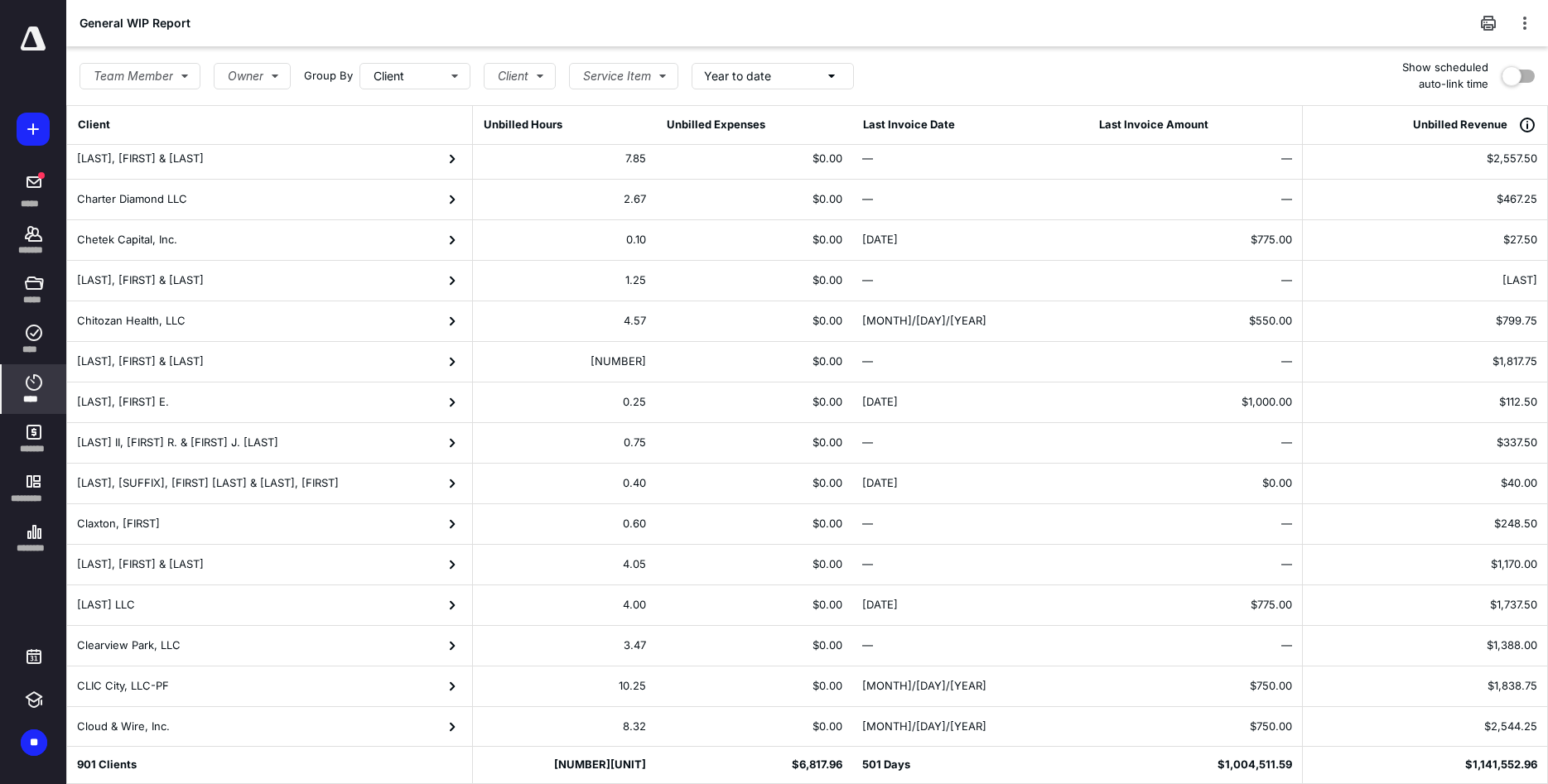 scroll, scrollTop: 7552, scrollLeft: 0, axis: vertical 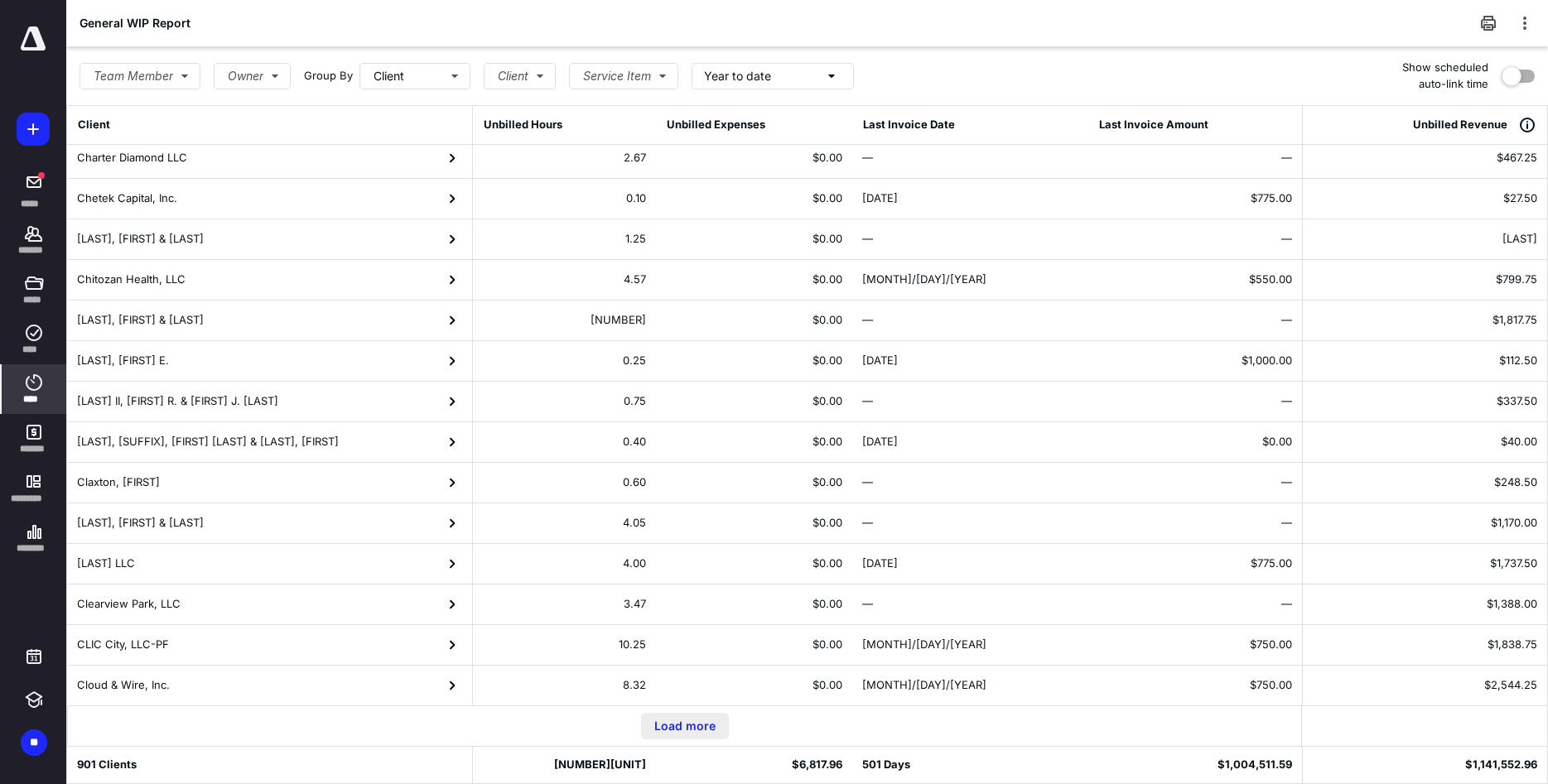click on "Load more" at bounding box center [685, 726] 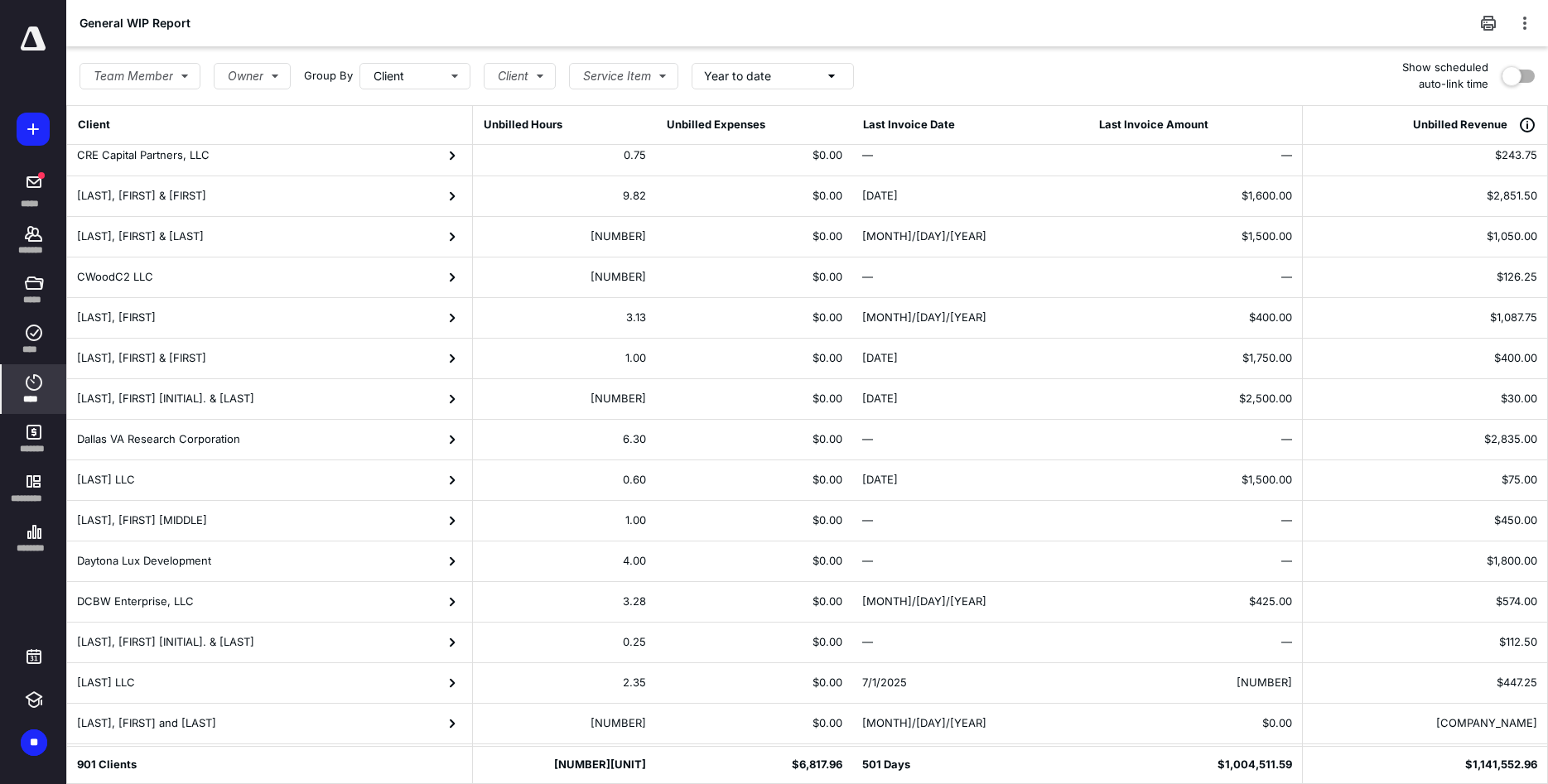 scroll, scrollTop: 9580, scrollLeft: 0, axis: vertical 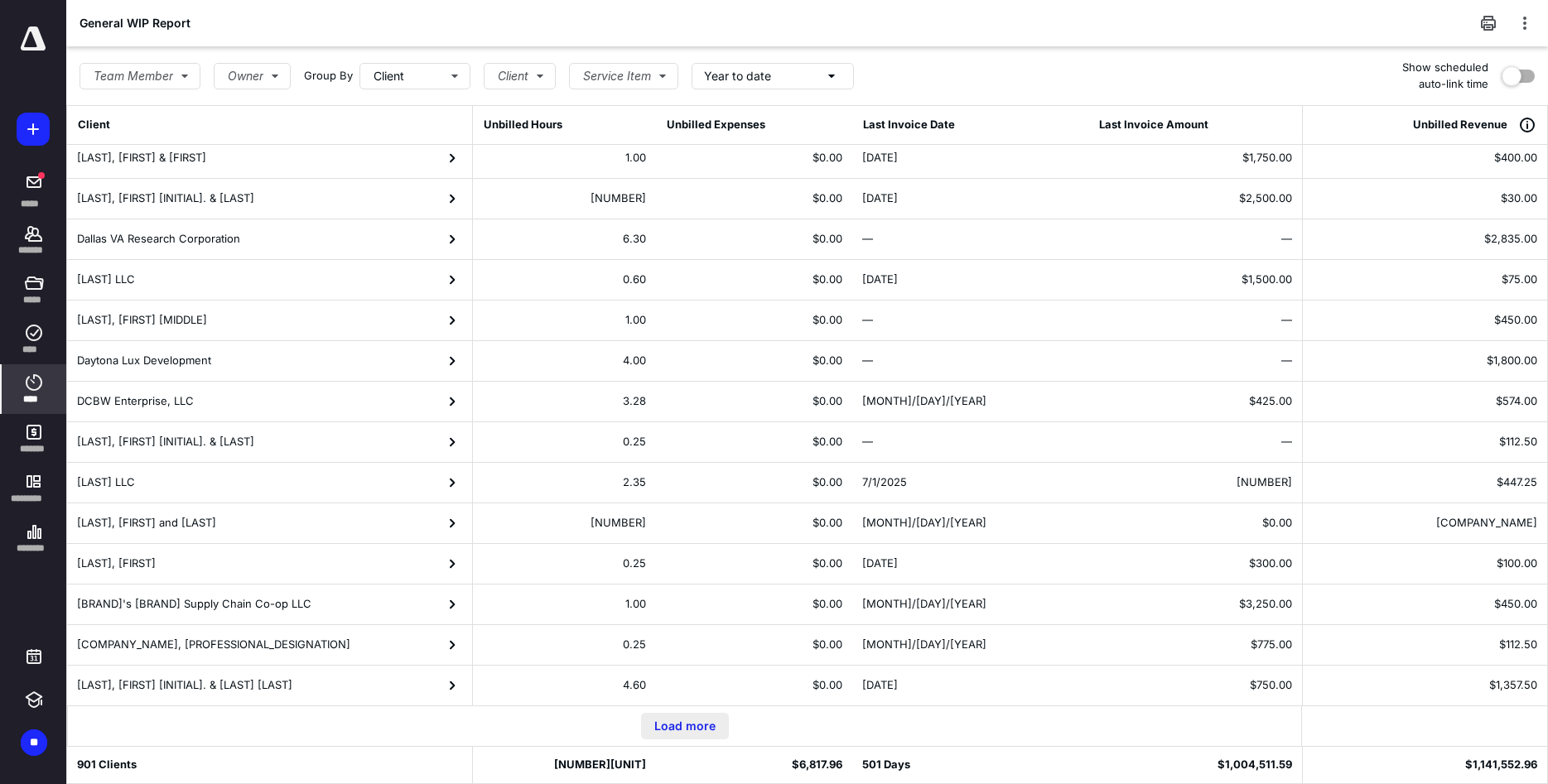 click on "Load more" at bounding box center (685, 726) 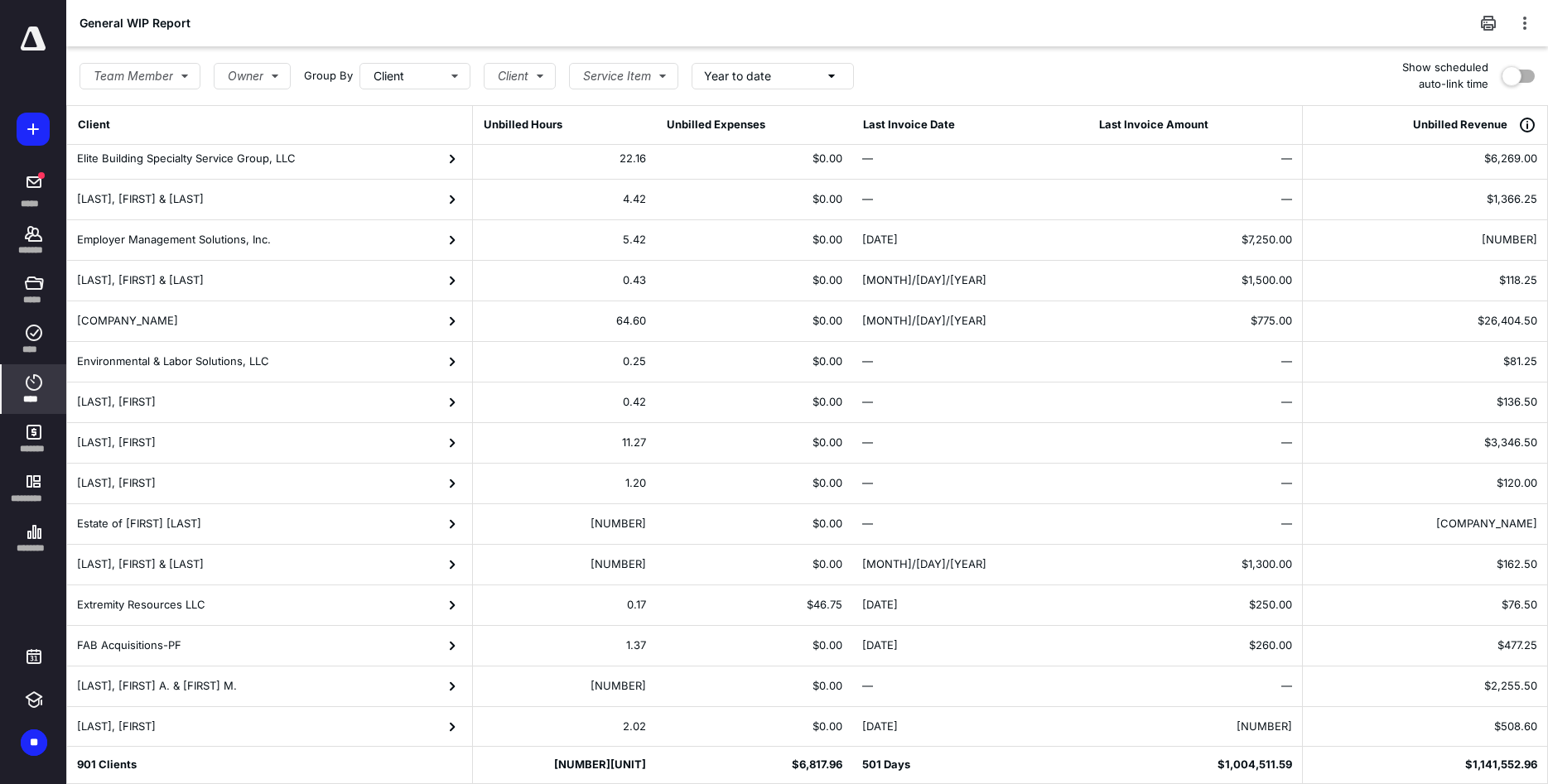 scroll, scrollTop: 11608, scrollLeft: 0, axis: vertical 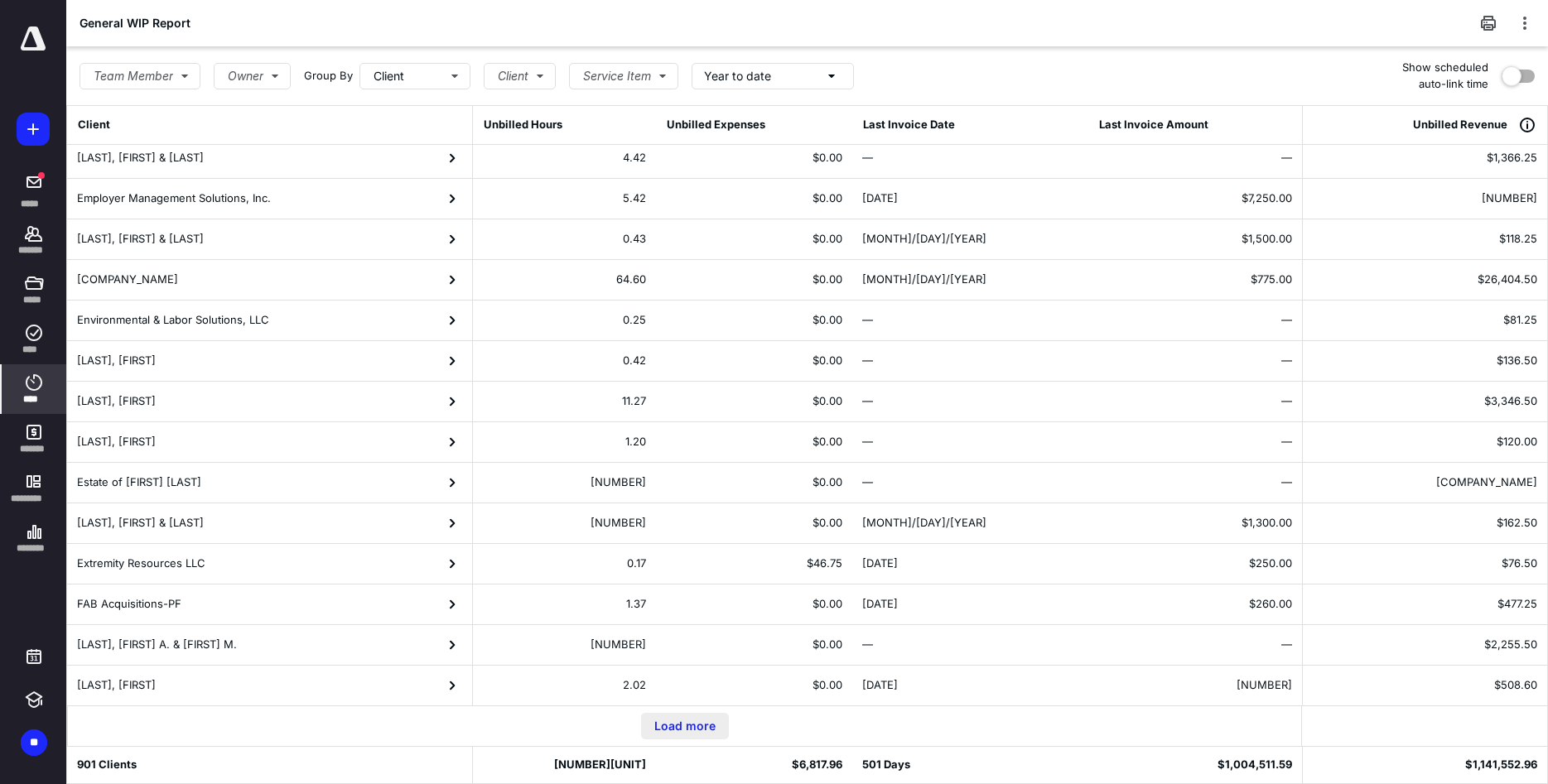 click on "Load more" at bounding box center (685, 726) 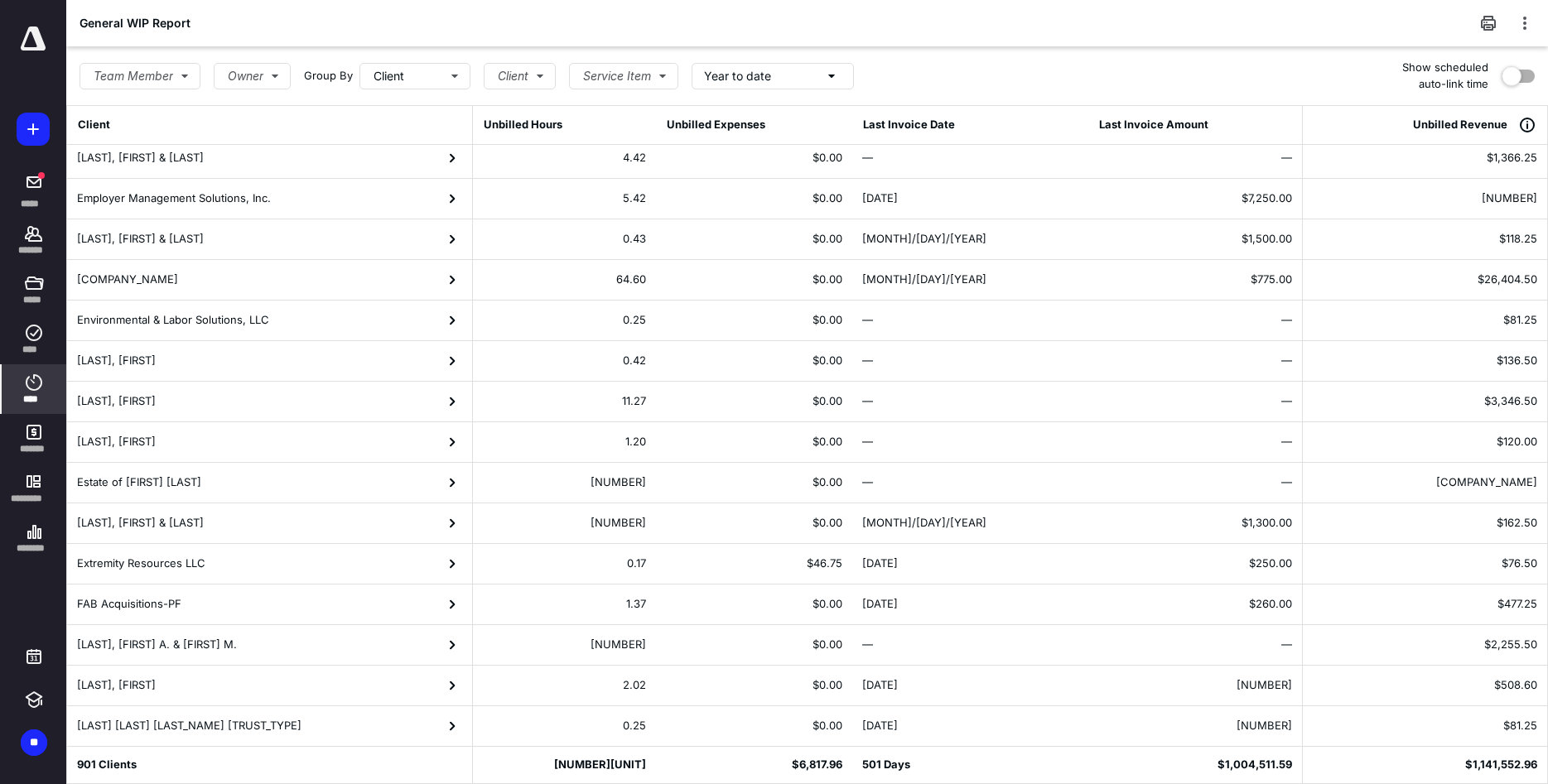 scroll, scrollTop: 11926, scrollLeft: 0, axis: vertical 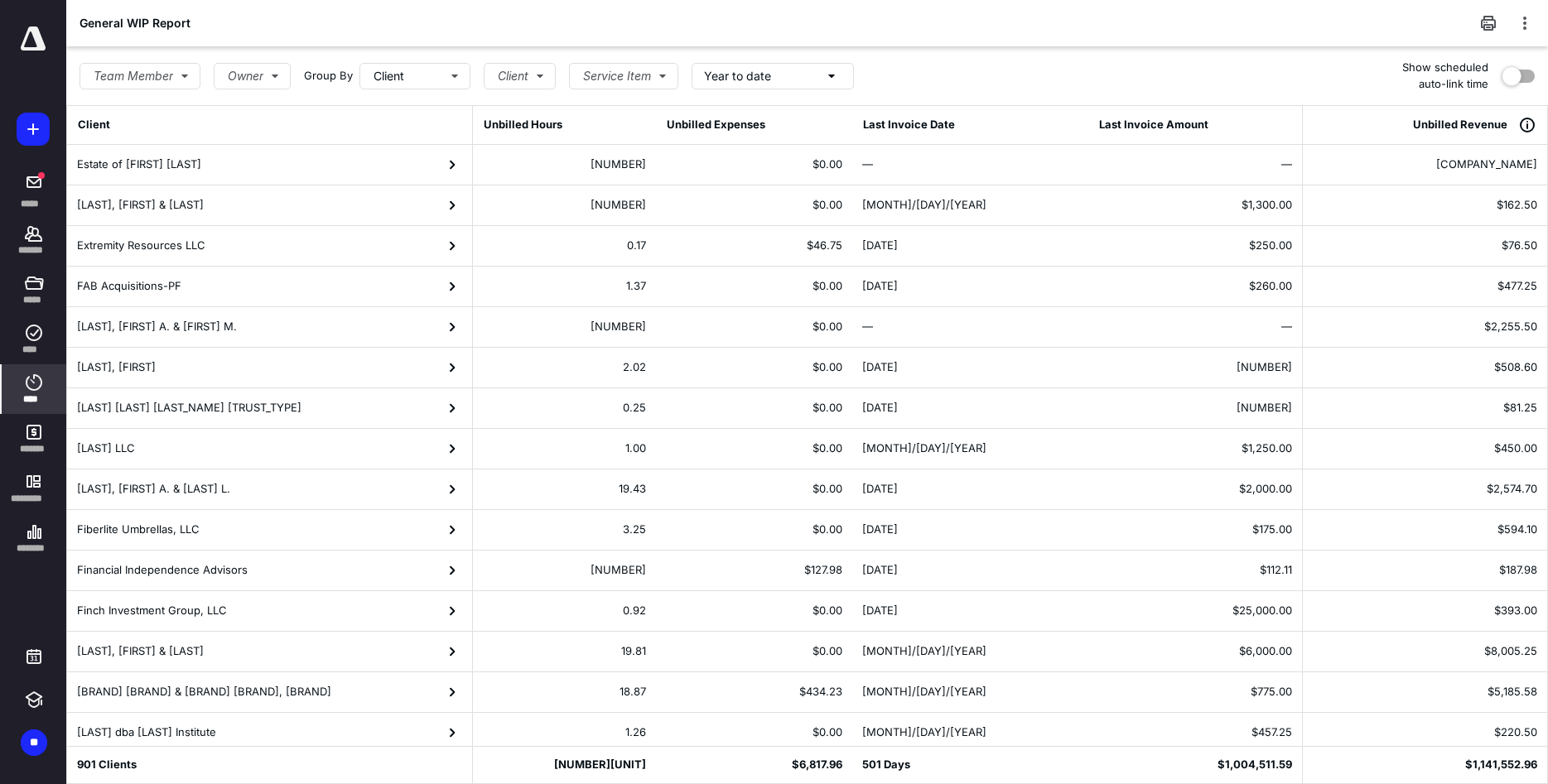 click on "Financial Independence Advisors" at bounding box center [269, 570] 